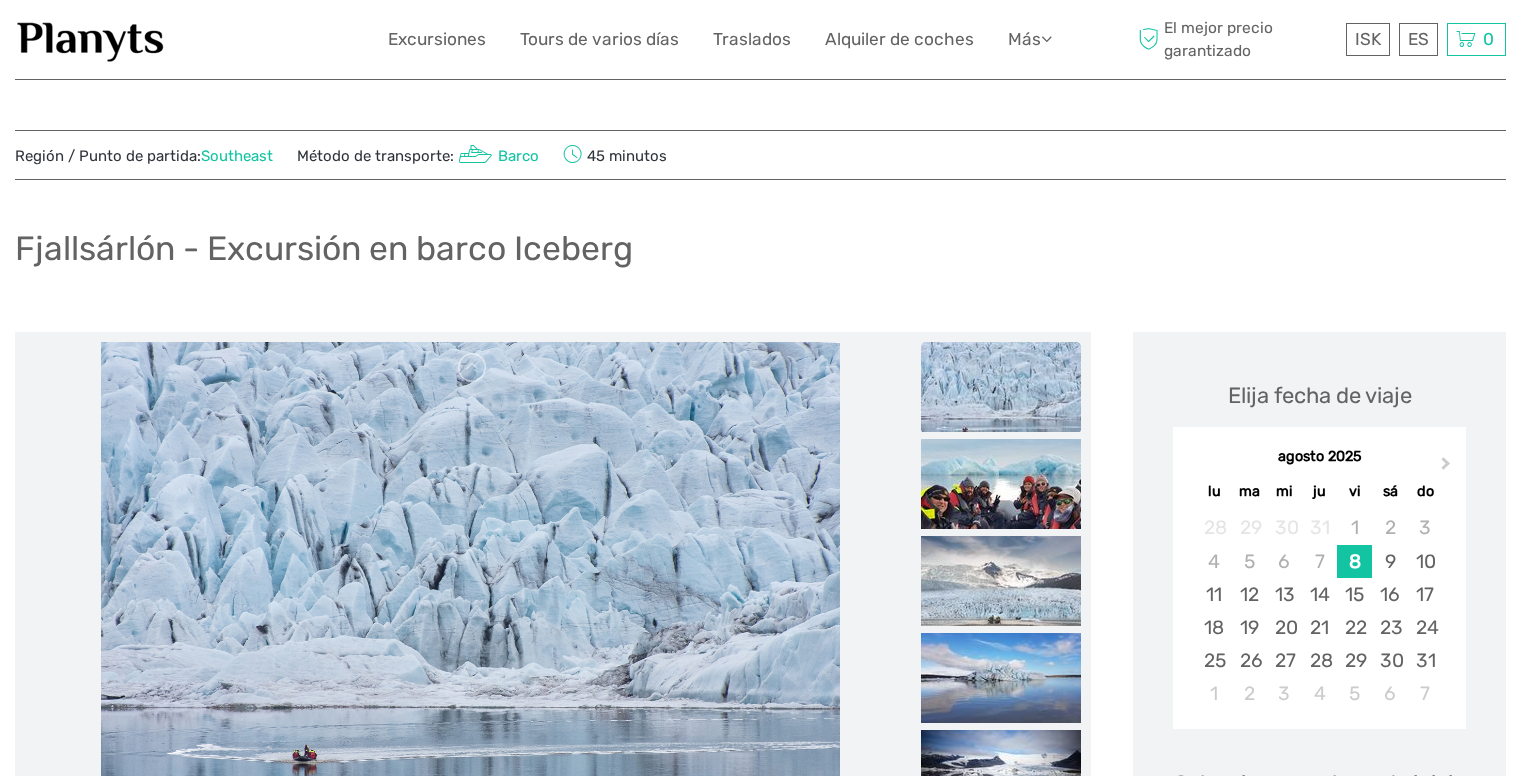 scroll, scrollTop: 0, scrollLeft: 0, axis: both 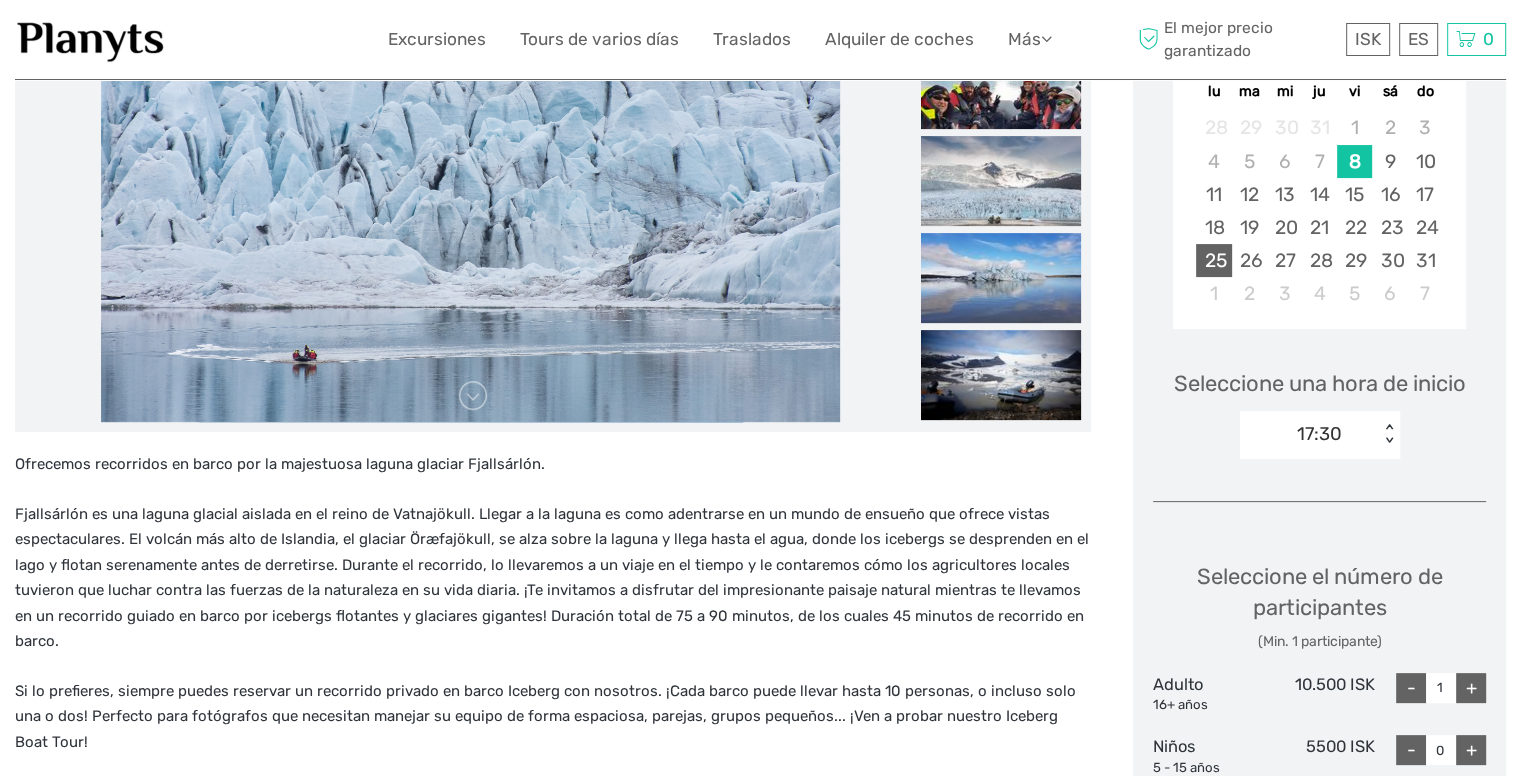 click on "25" at bounding box center (1213, 260) 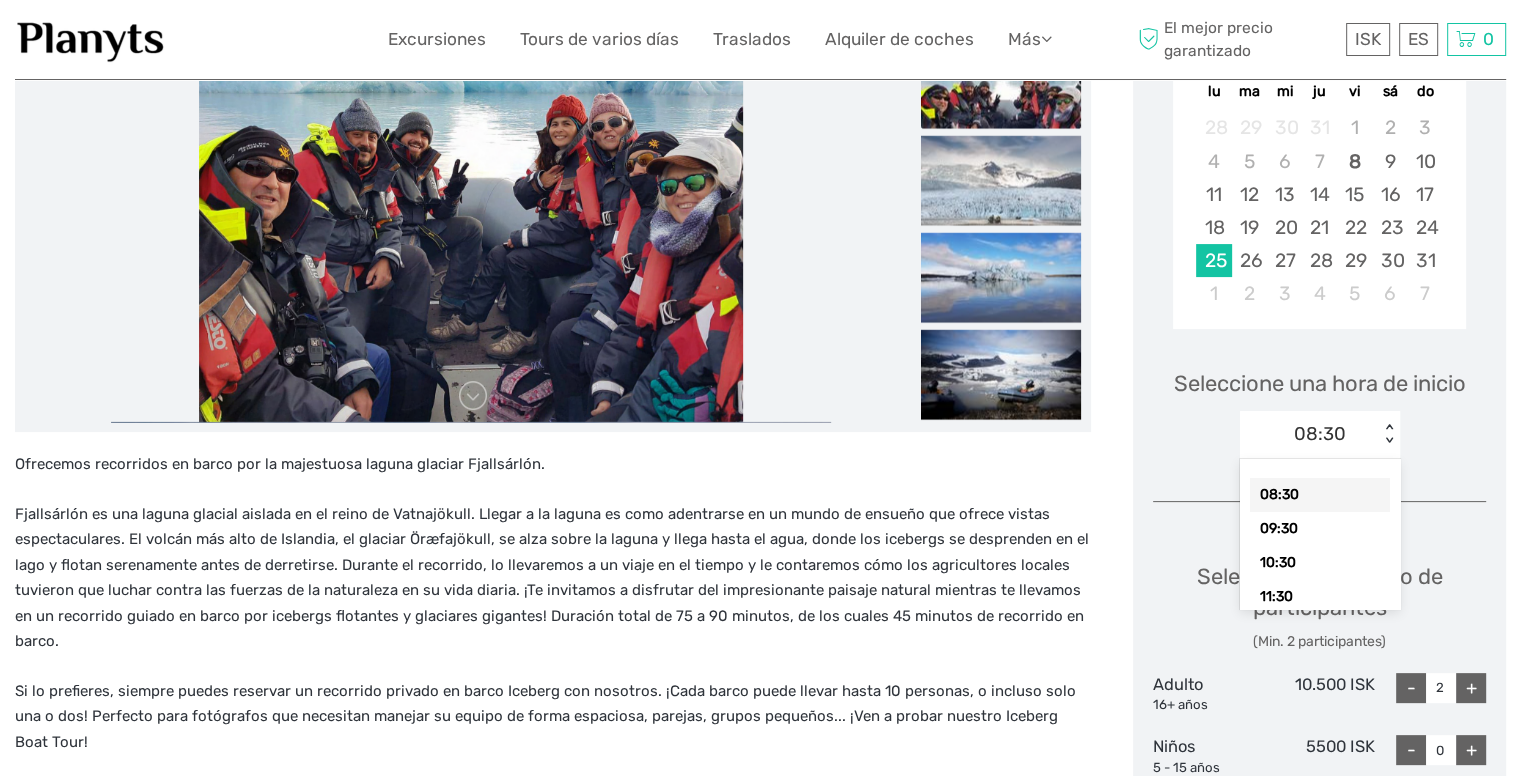 click on "< >" at bounding box center [1389, 434] 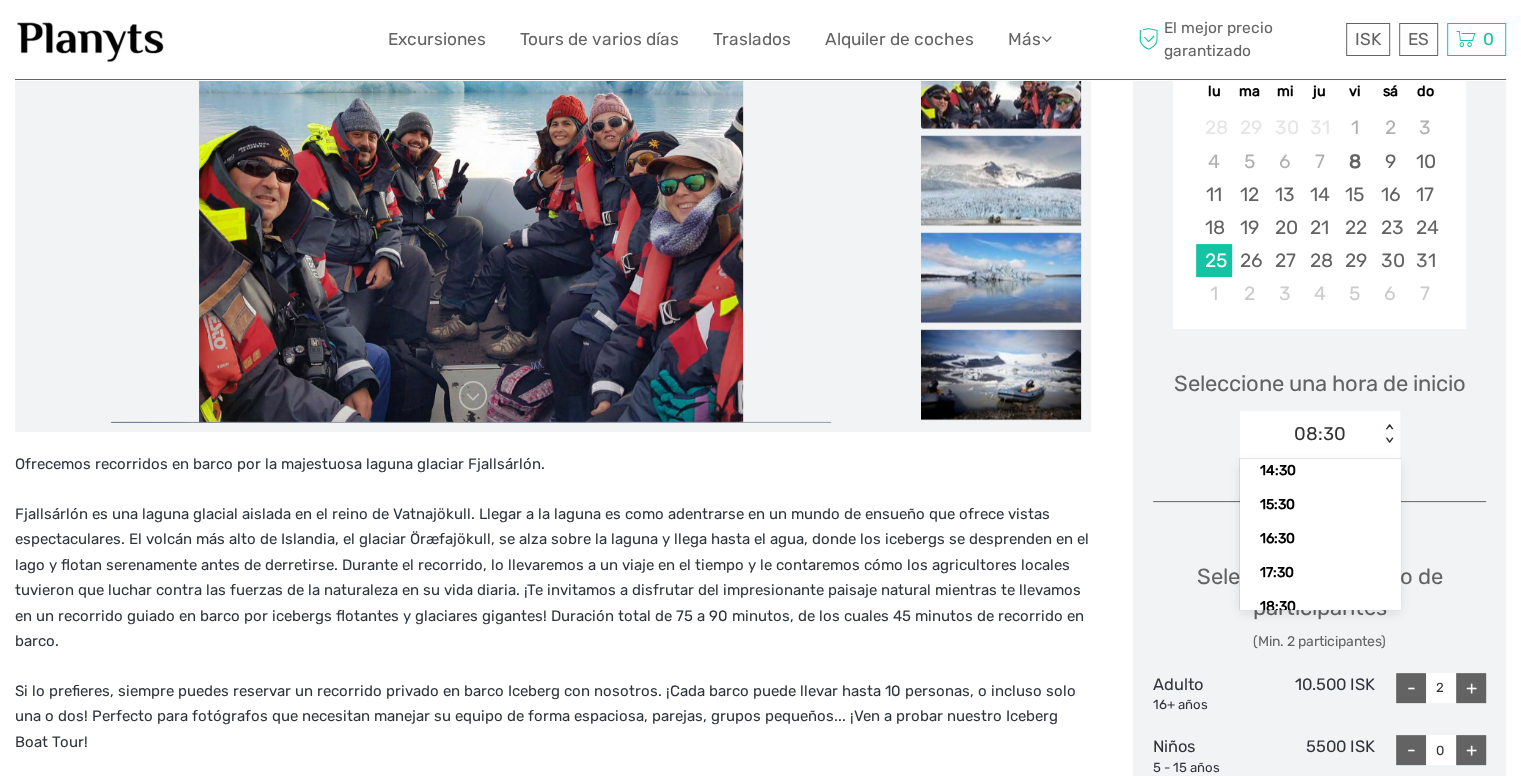 scroll, scrollTop: 242, scrollLeft: 0, axis: vertical 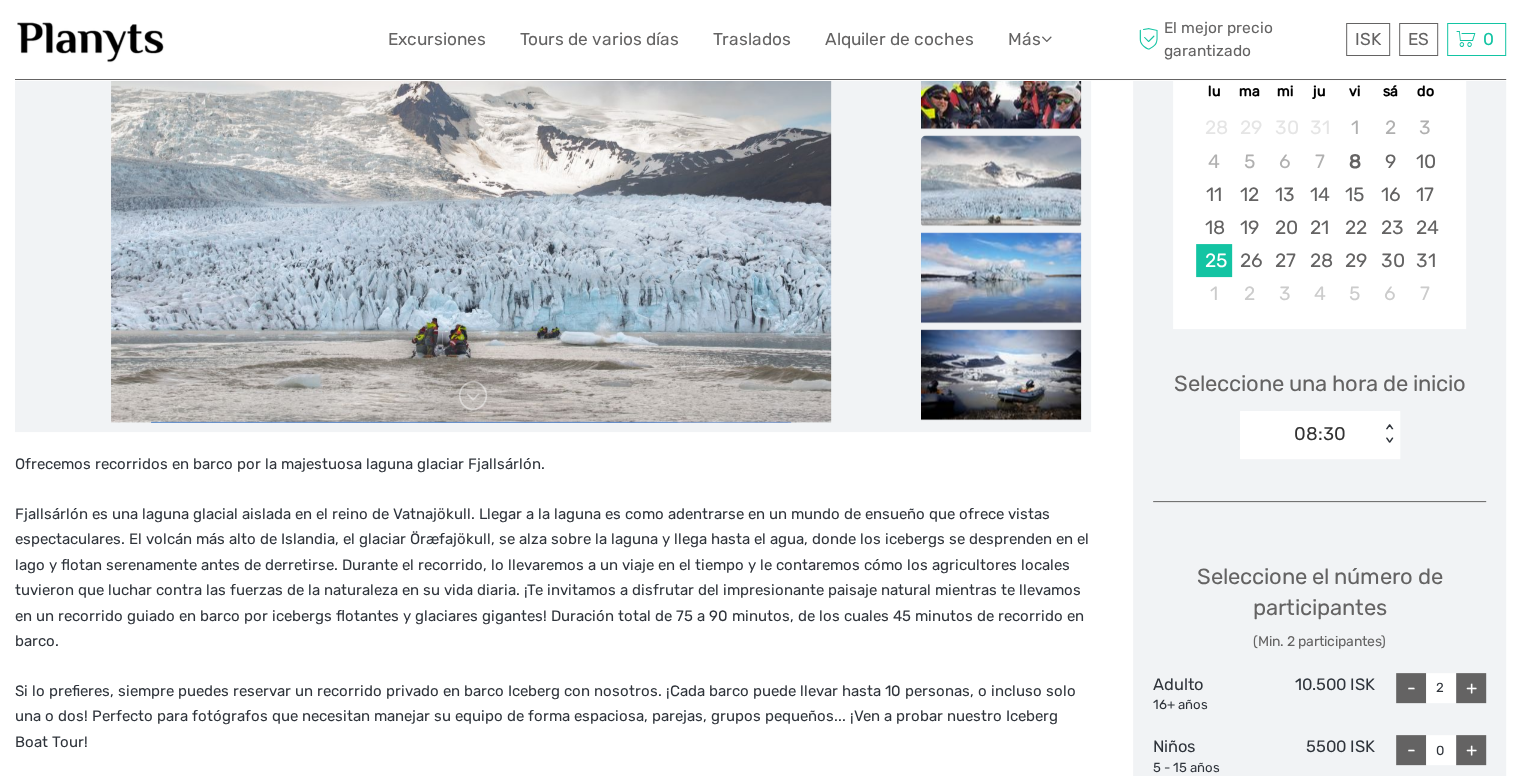 click on "< >" at bounding box center (1389, 434) 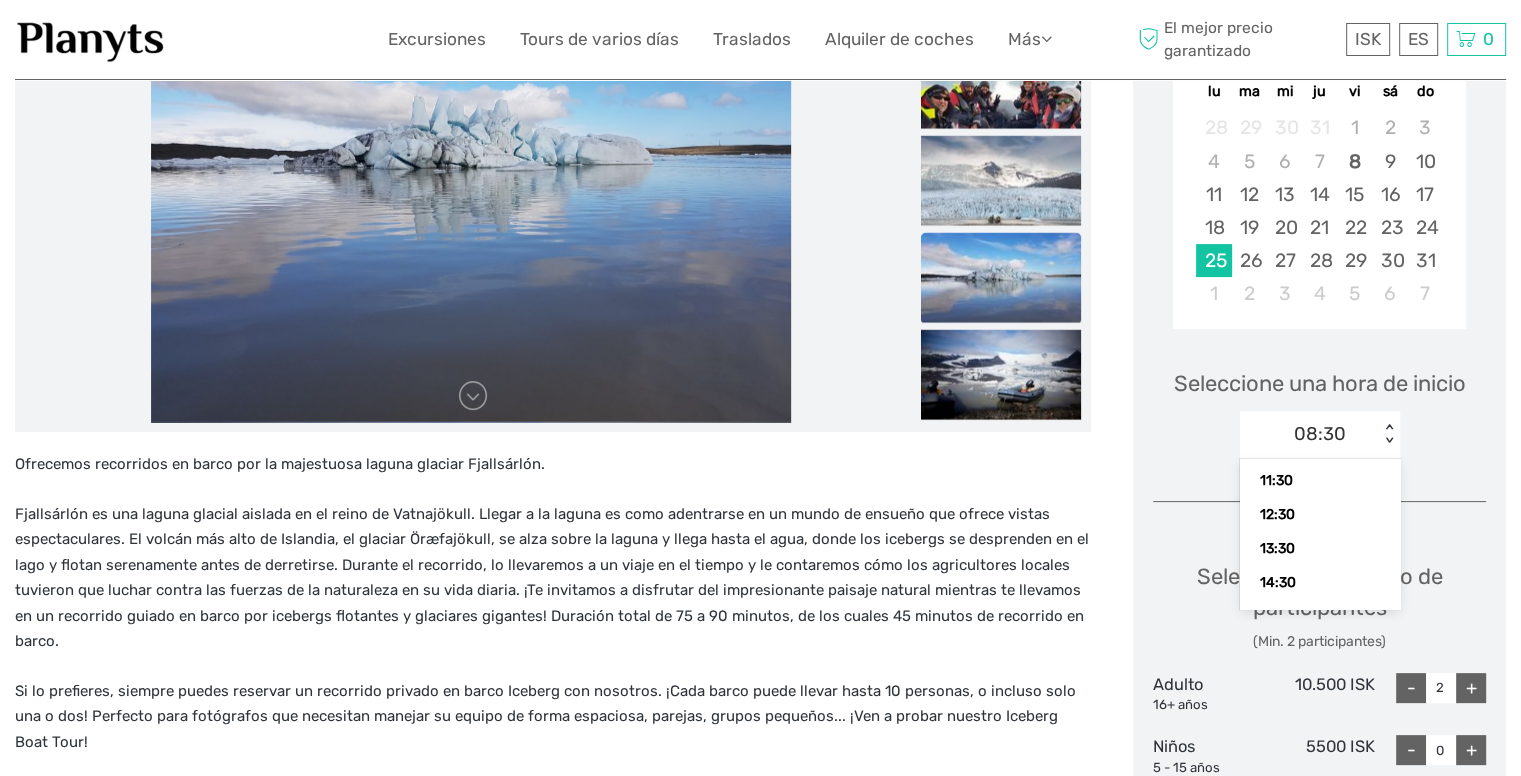 scroll, scrollTop: 242, scrollLeft: 0, axis: vertical 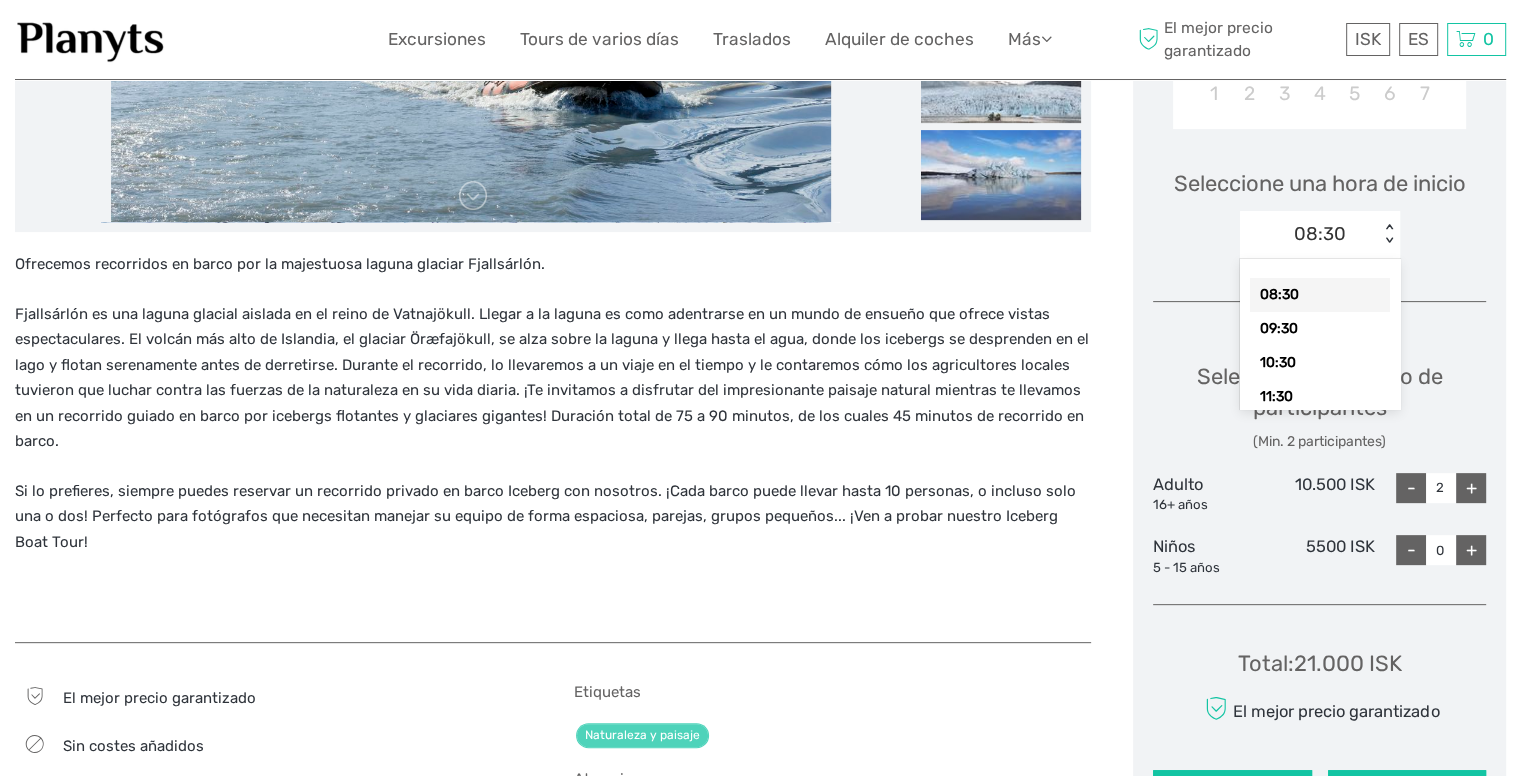click on "< >" at bounding box center (1389, 234) 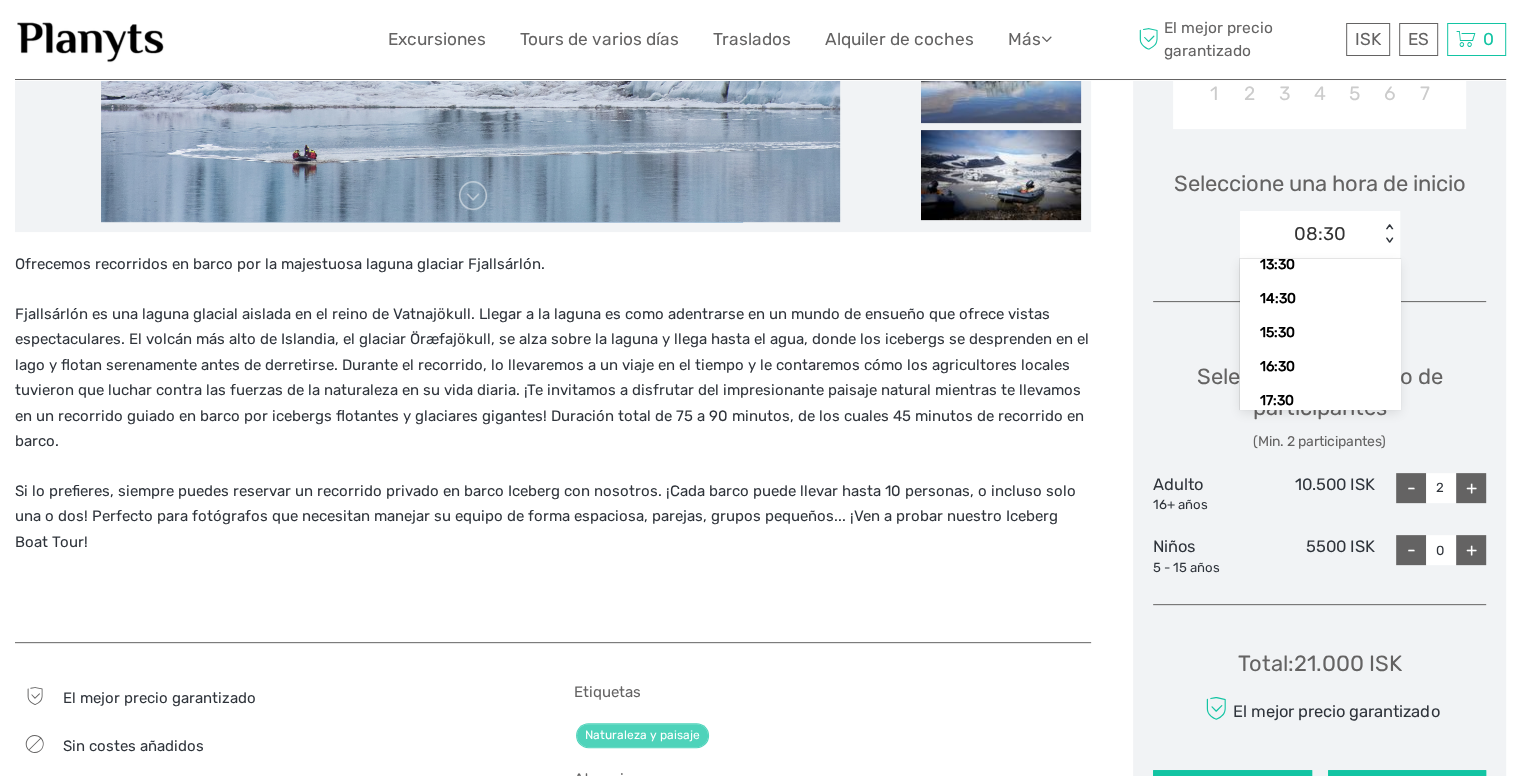 scroll, scrollTop: 240, scrollLeft: 0, axis: vertical 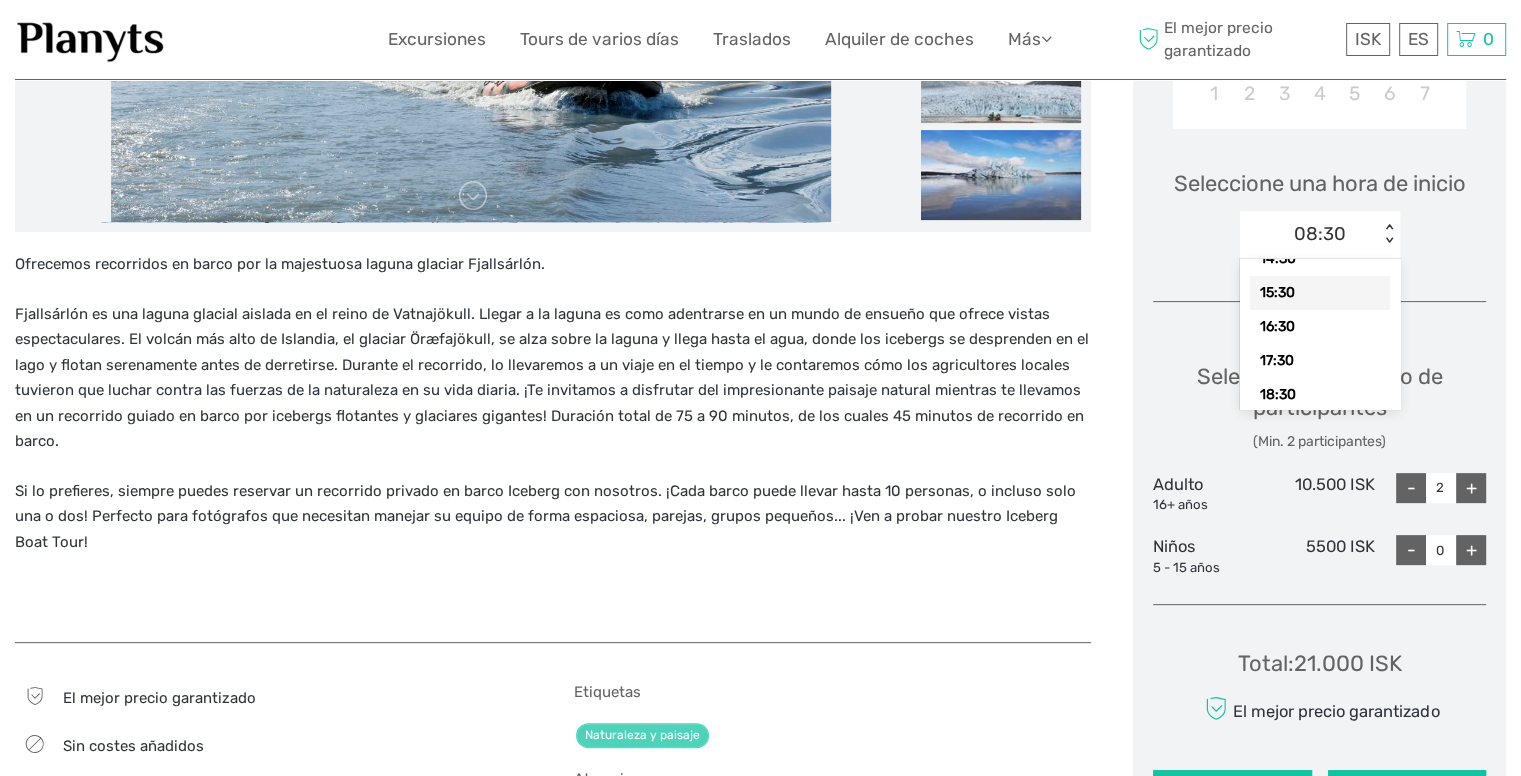 click on "15:30" at bounding box center (1320, 293) 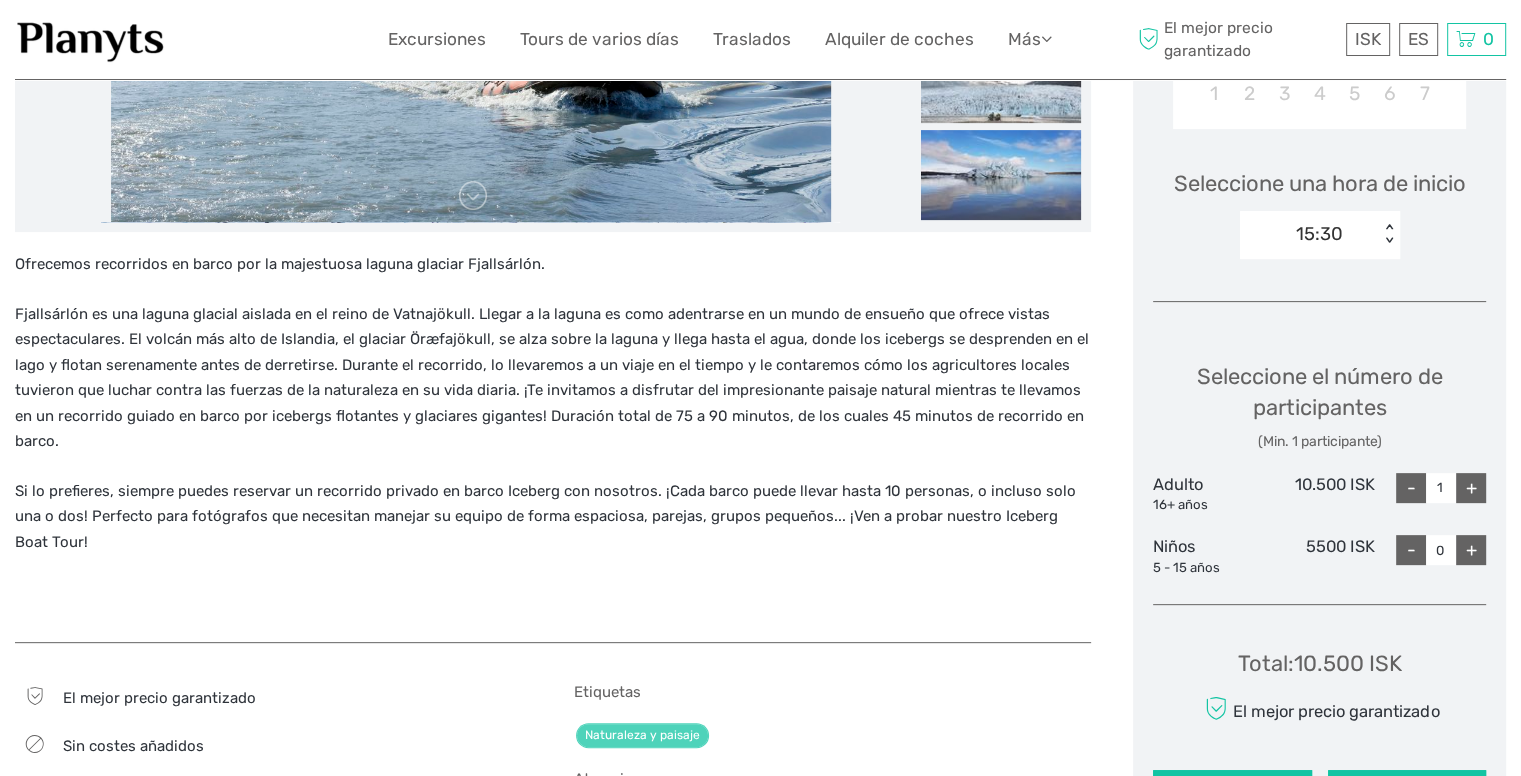 click on "+" at bounding box center [1471, 488] 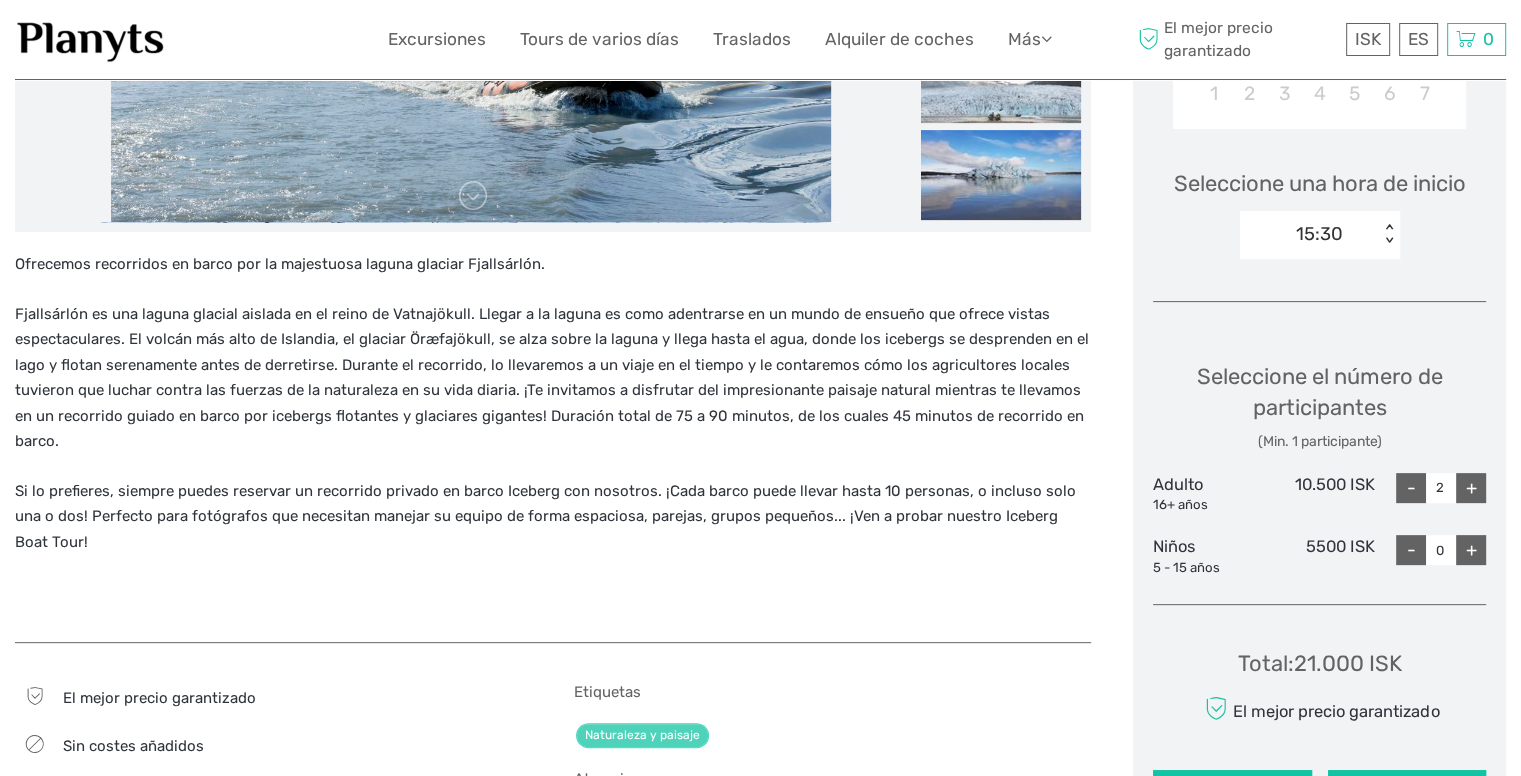 scroll, scrollTop: 800, scrollLeft: 0, axis: vertical 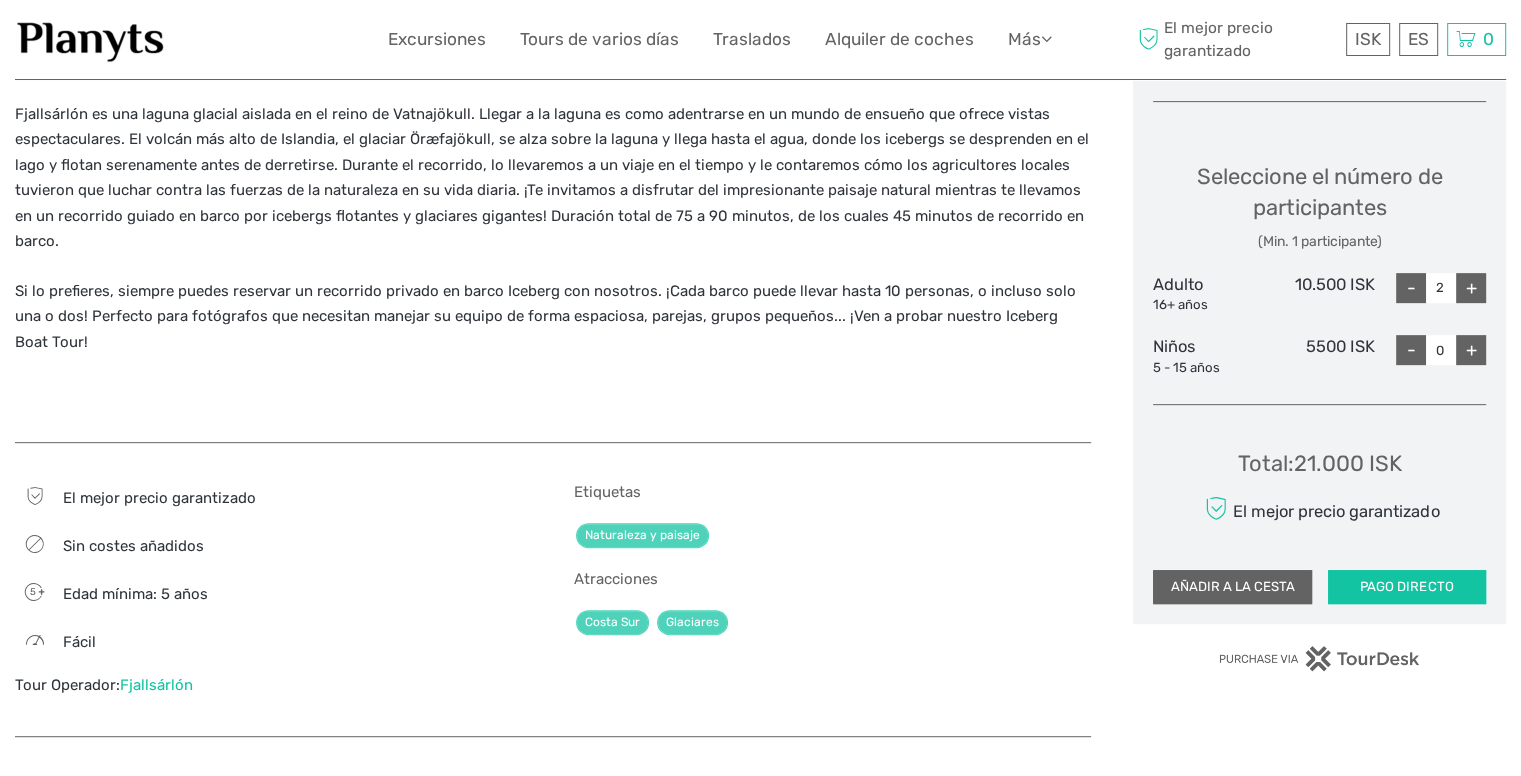 click on "AÑADIR A LA CESTA" at bounding box center (1232, 587) 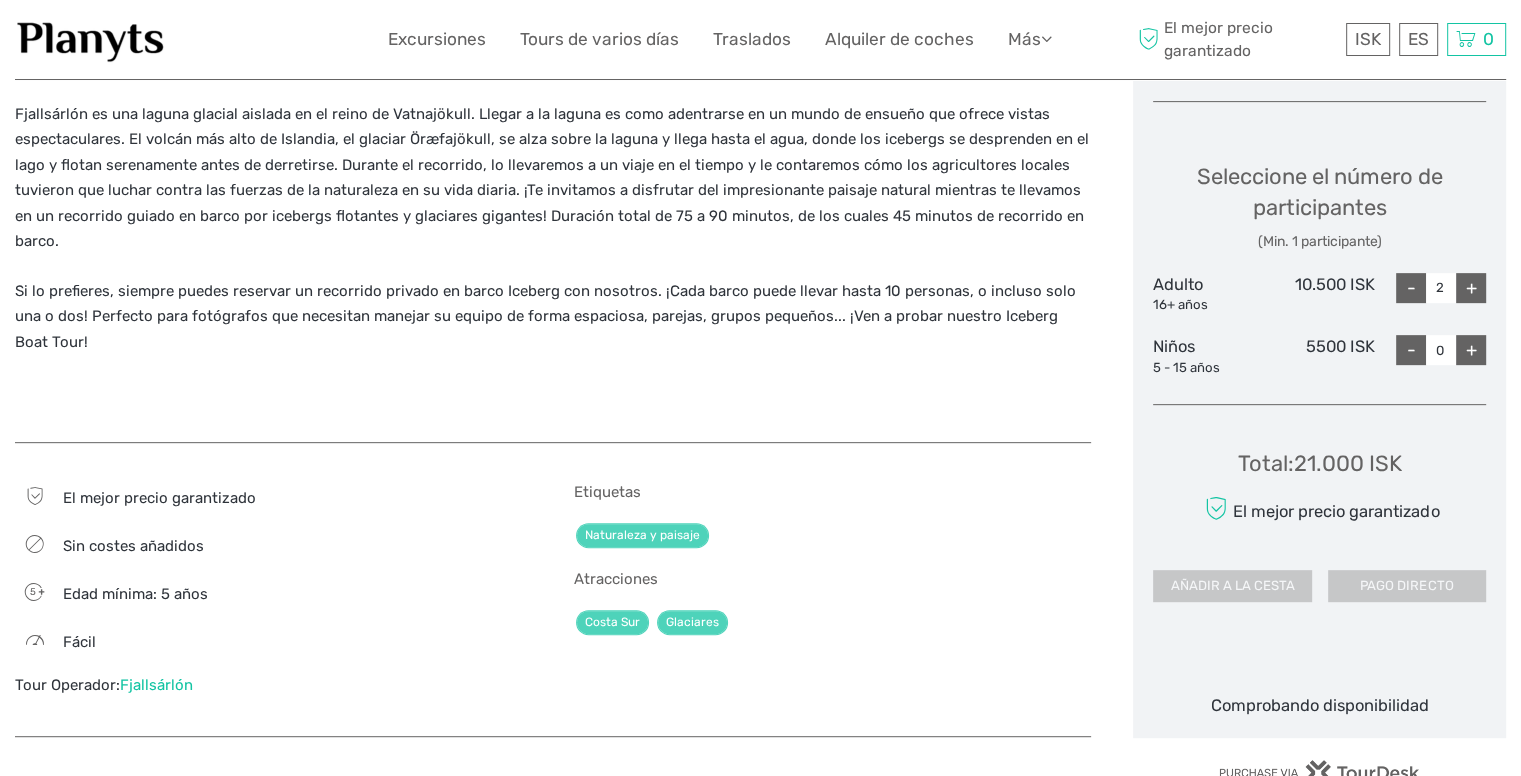 scroll, scrollTop: 600, scrollLeft: 0, axis: vertical 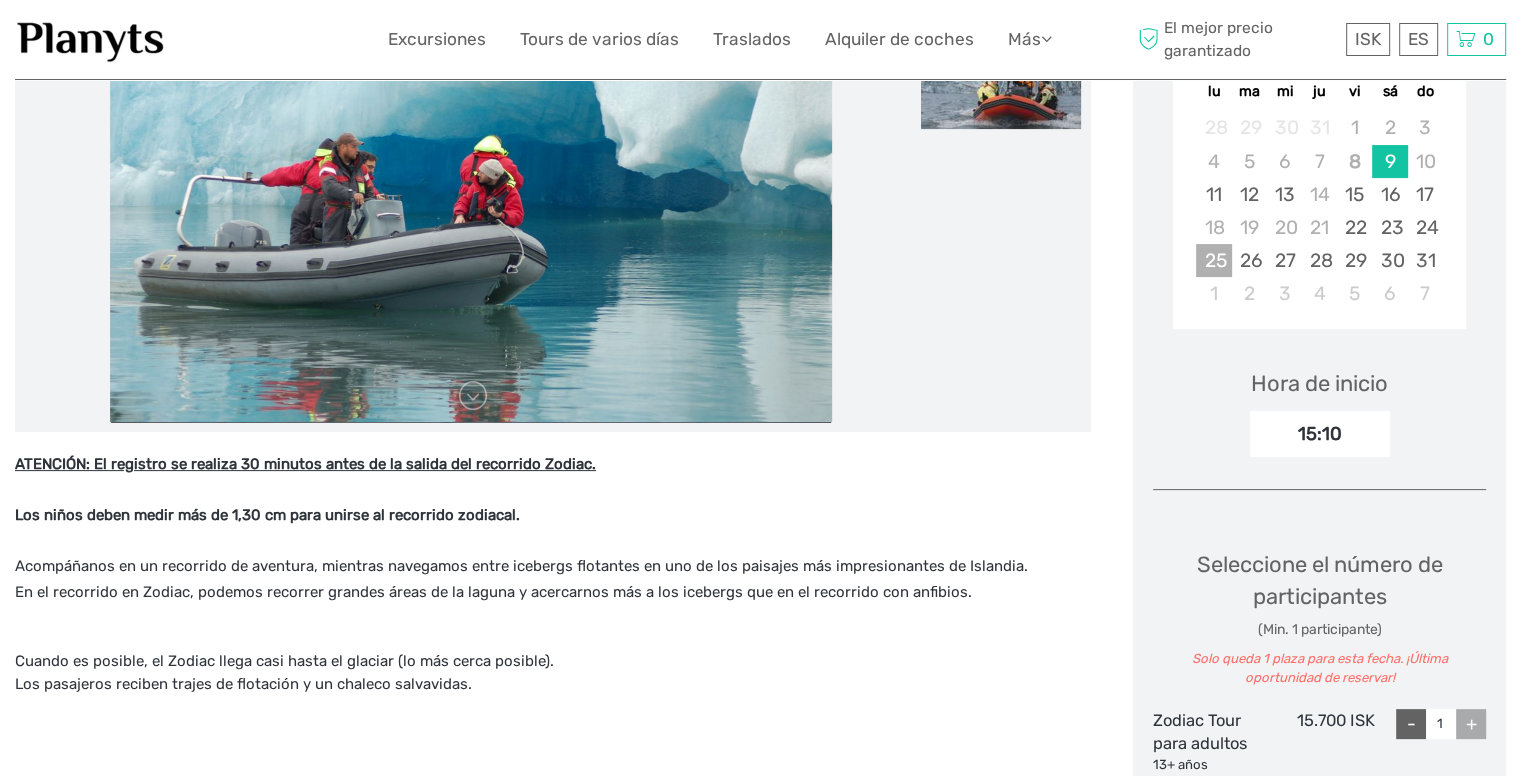 click on "25" at bounding box center [1213, 260] 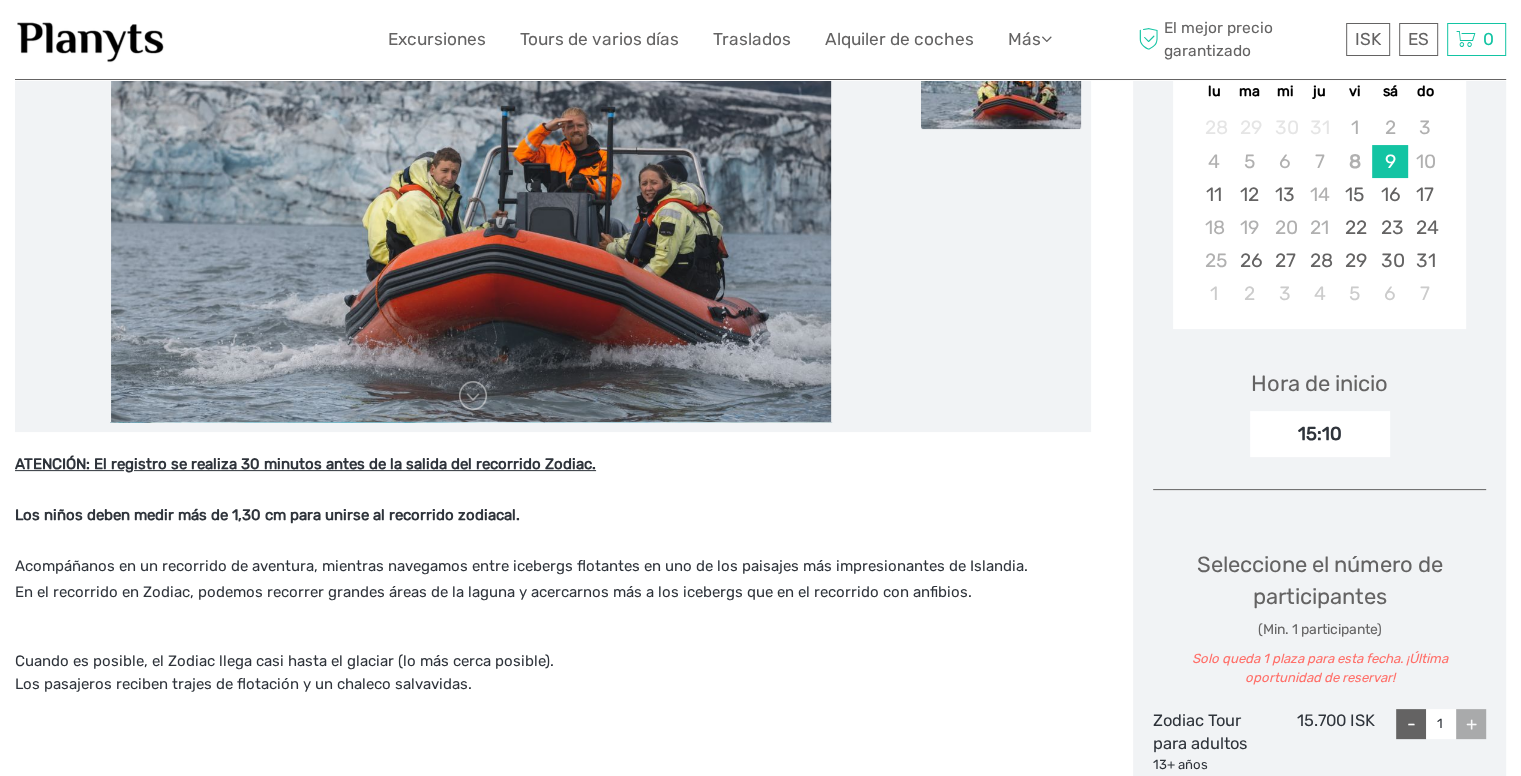 scroll, scrollTop: 500, scrollLeft: 0, axis: vertical 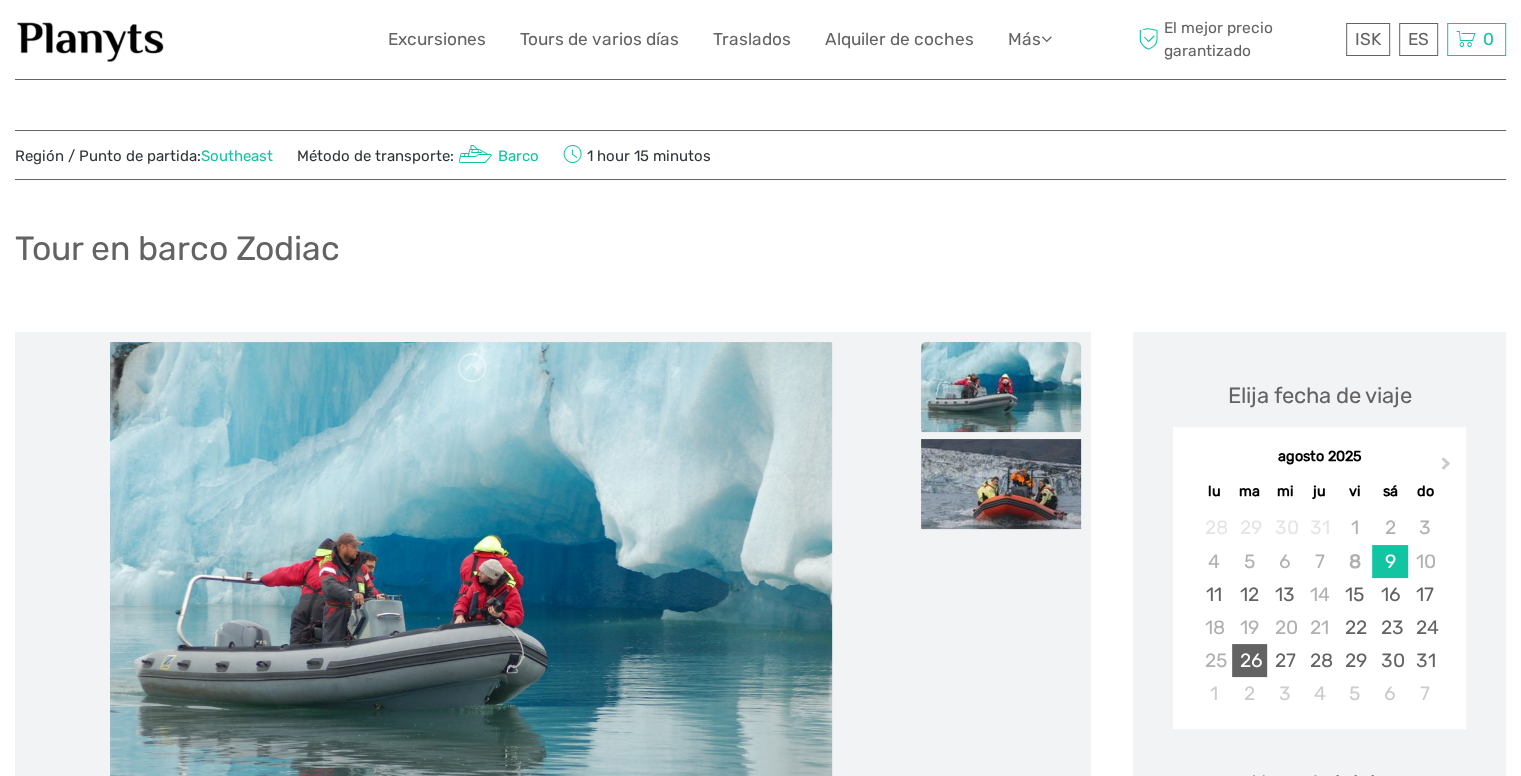 click on "26" at bounding box center [1249, 660] 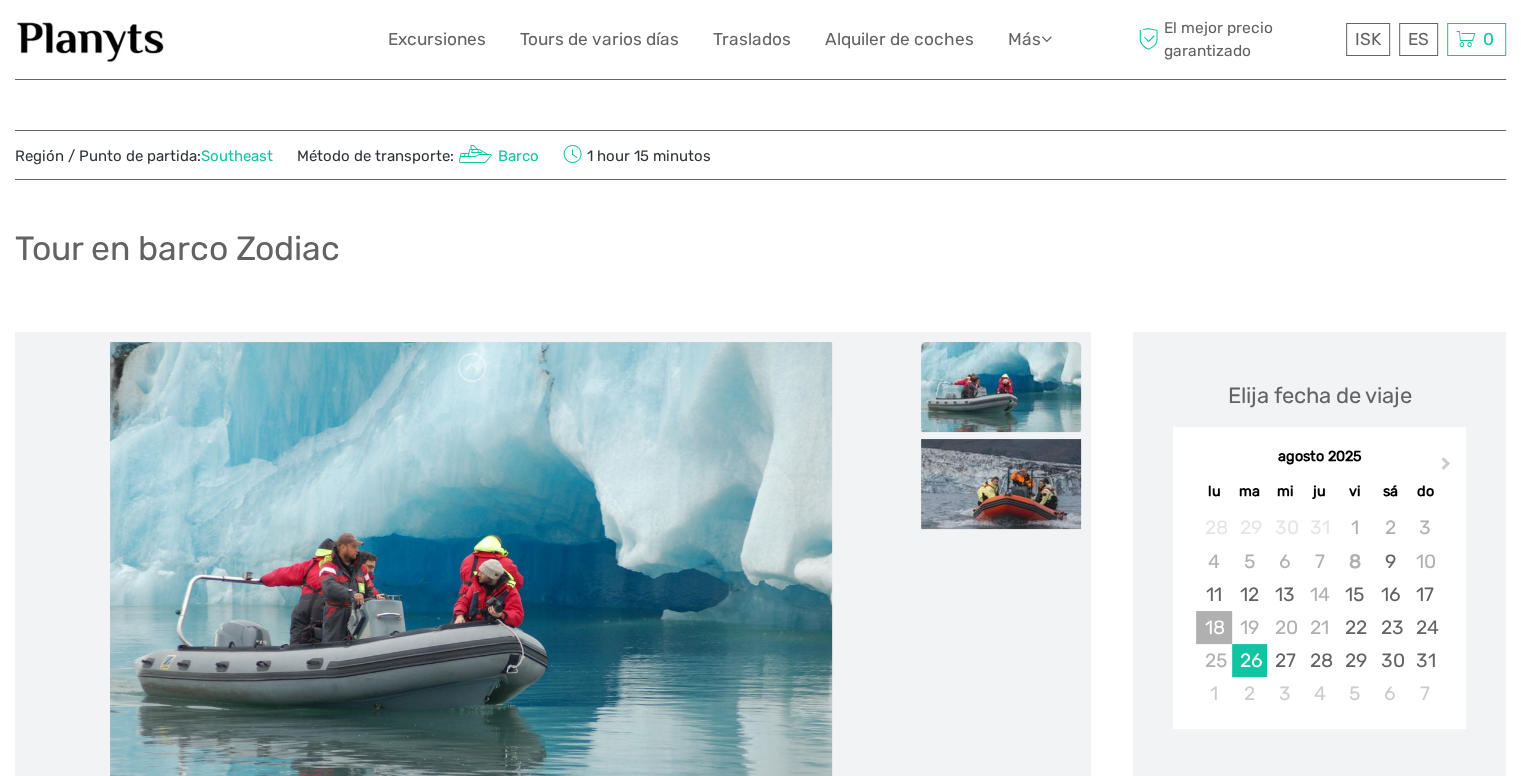 scroll, scrollTop: 300, scrollLeft: 0, axis: vertical 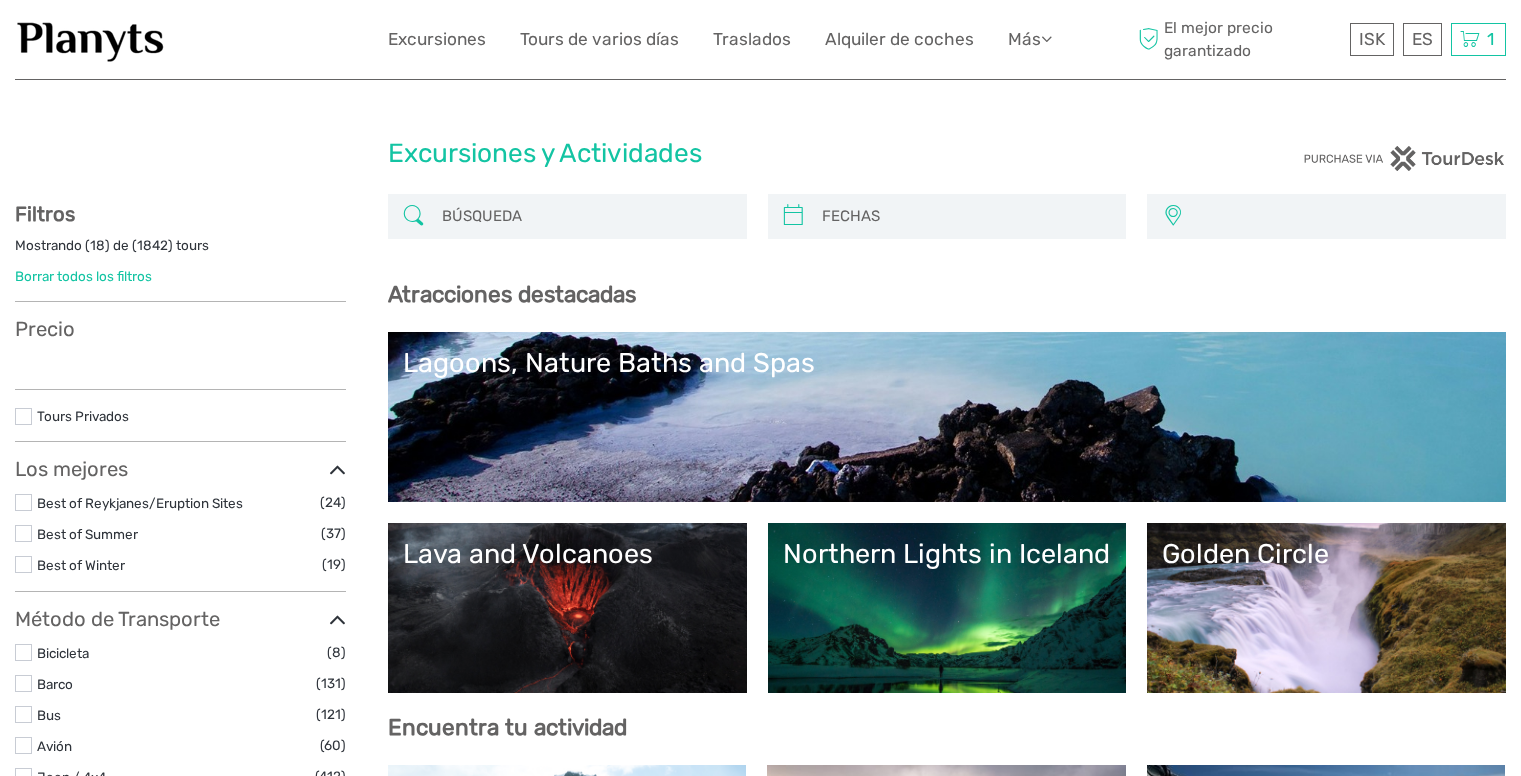 select 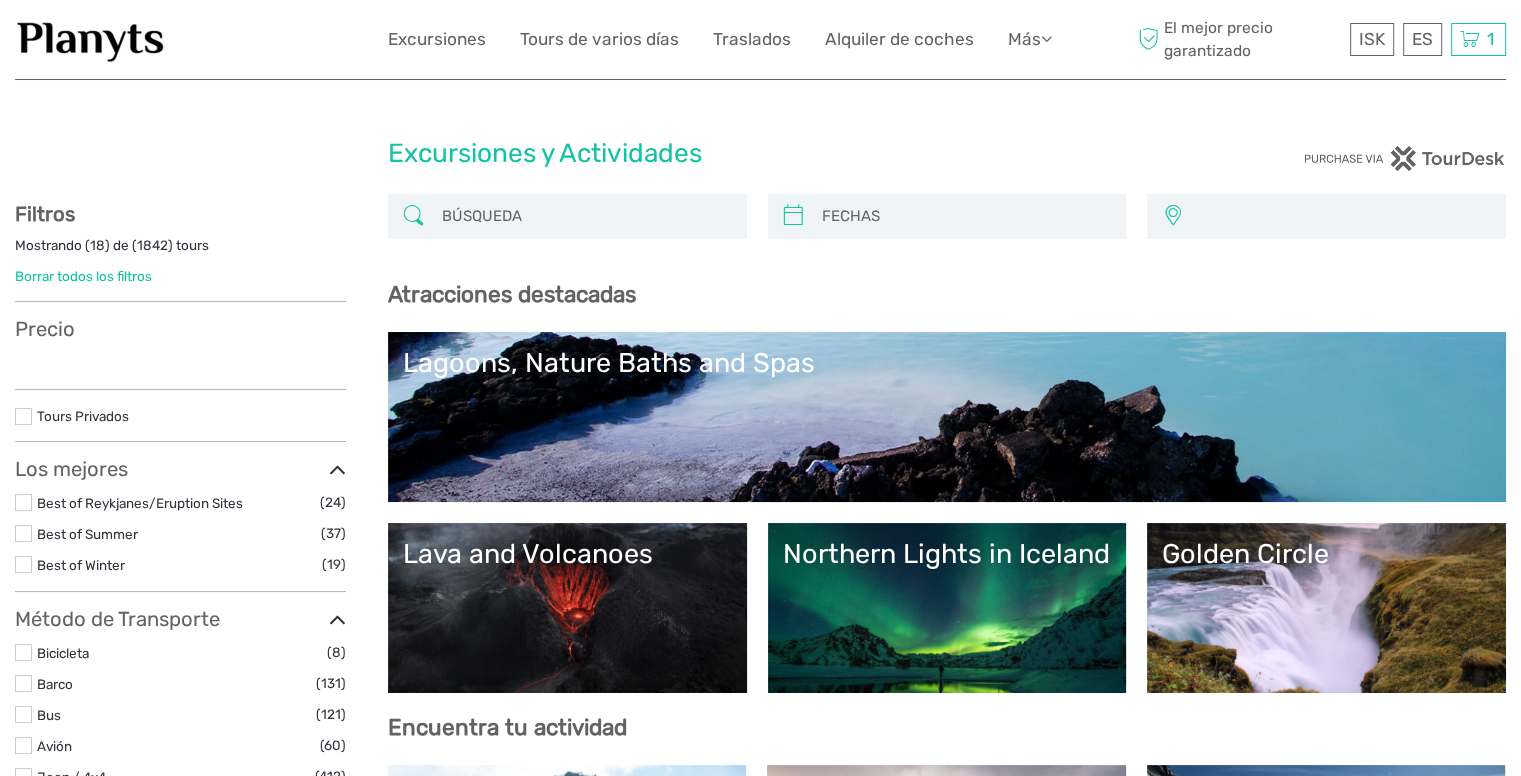 select 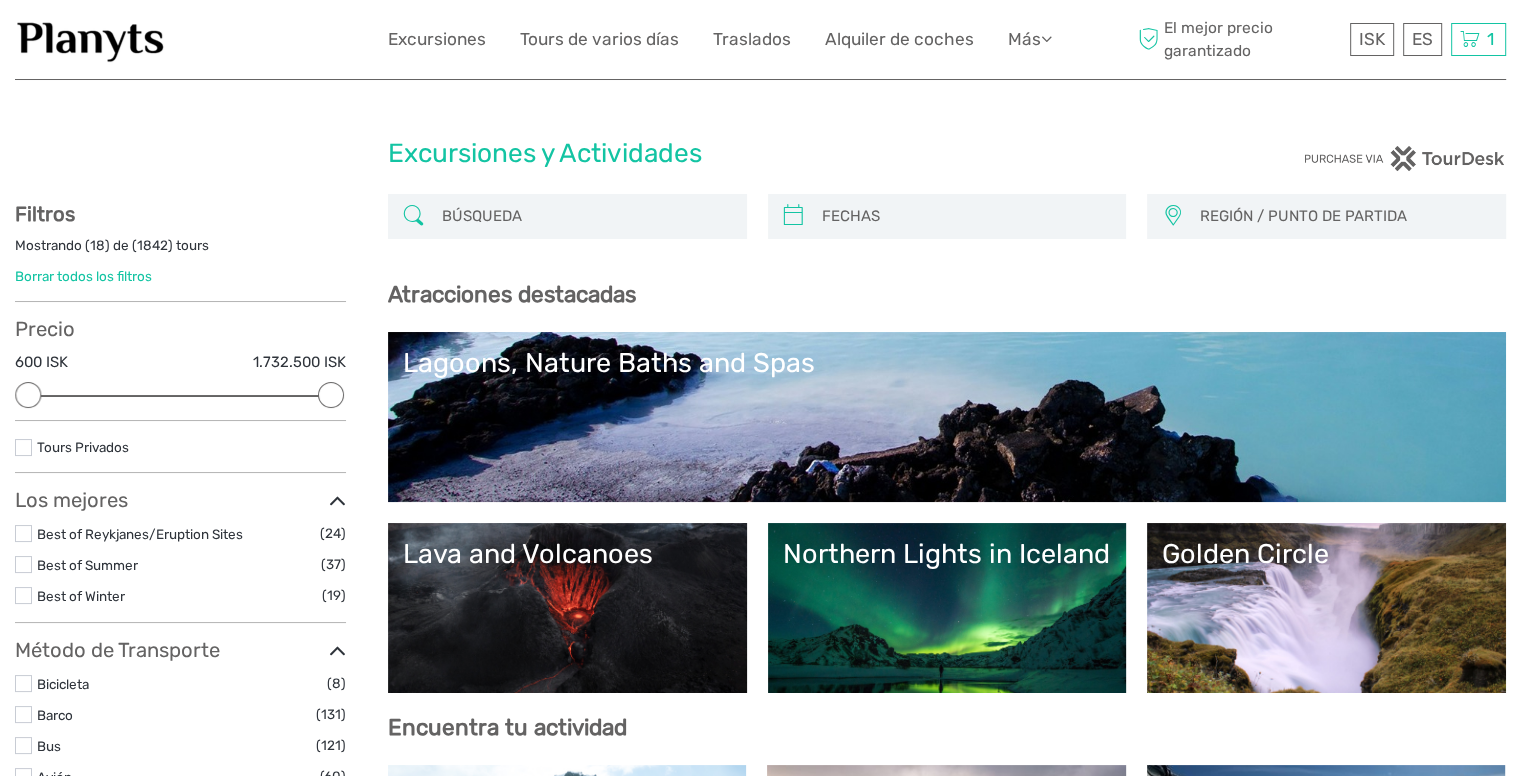scroll, scrollTop: 0, scrollLeft: 0, axis: both 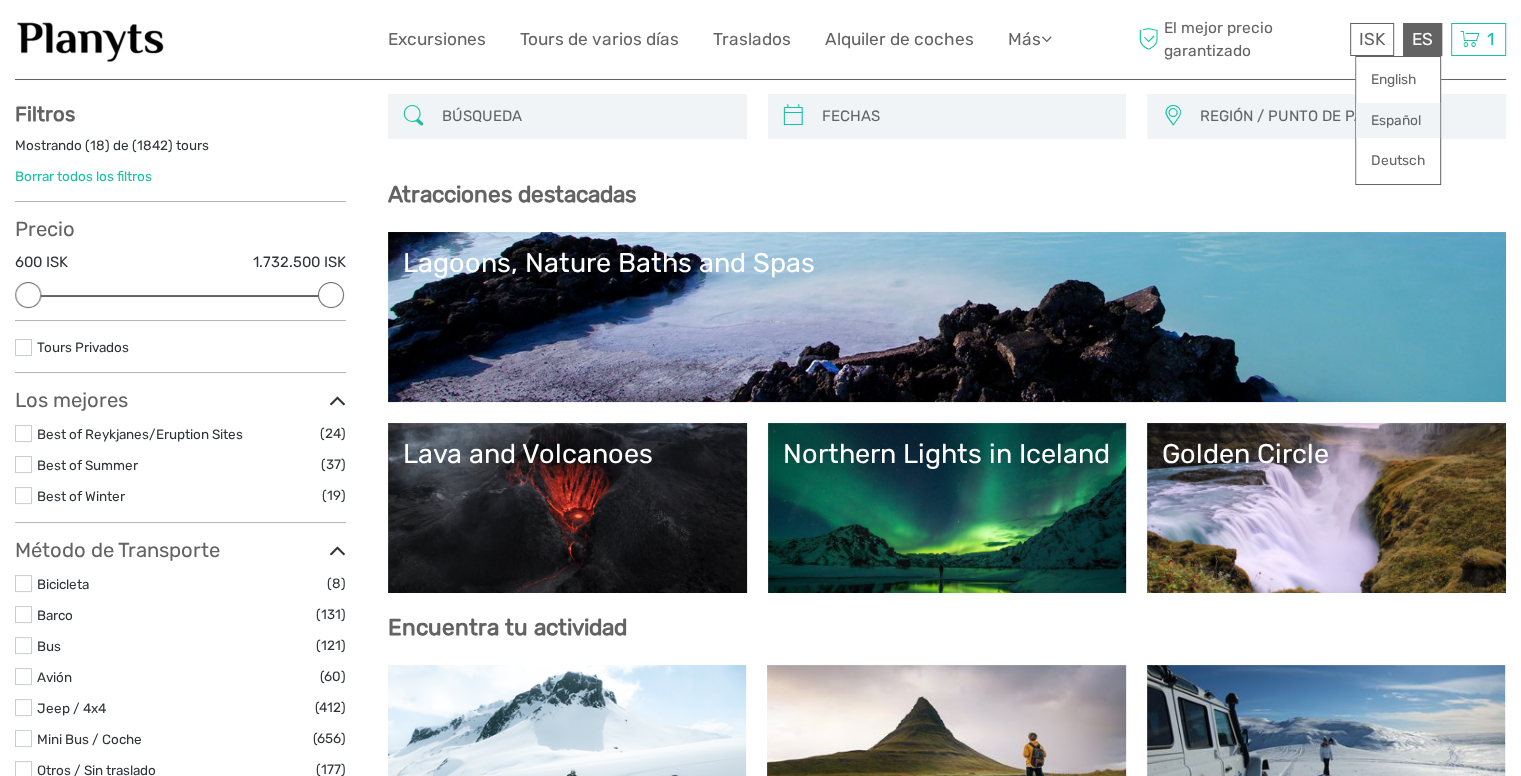 click on "Español" at bounding box center [1398, 121] 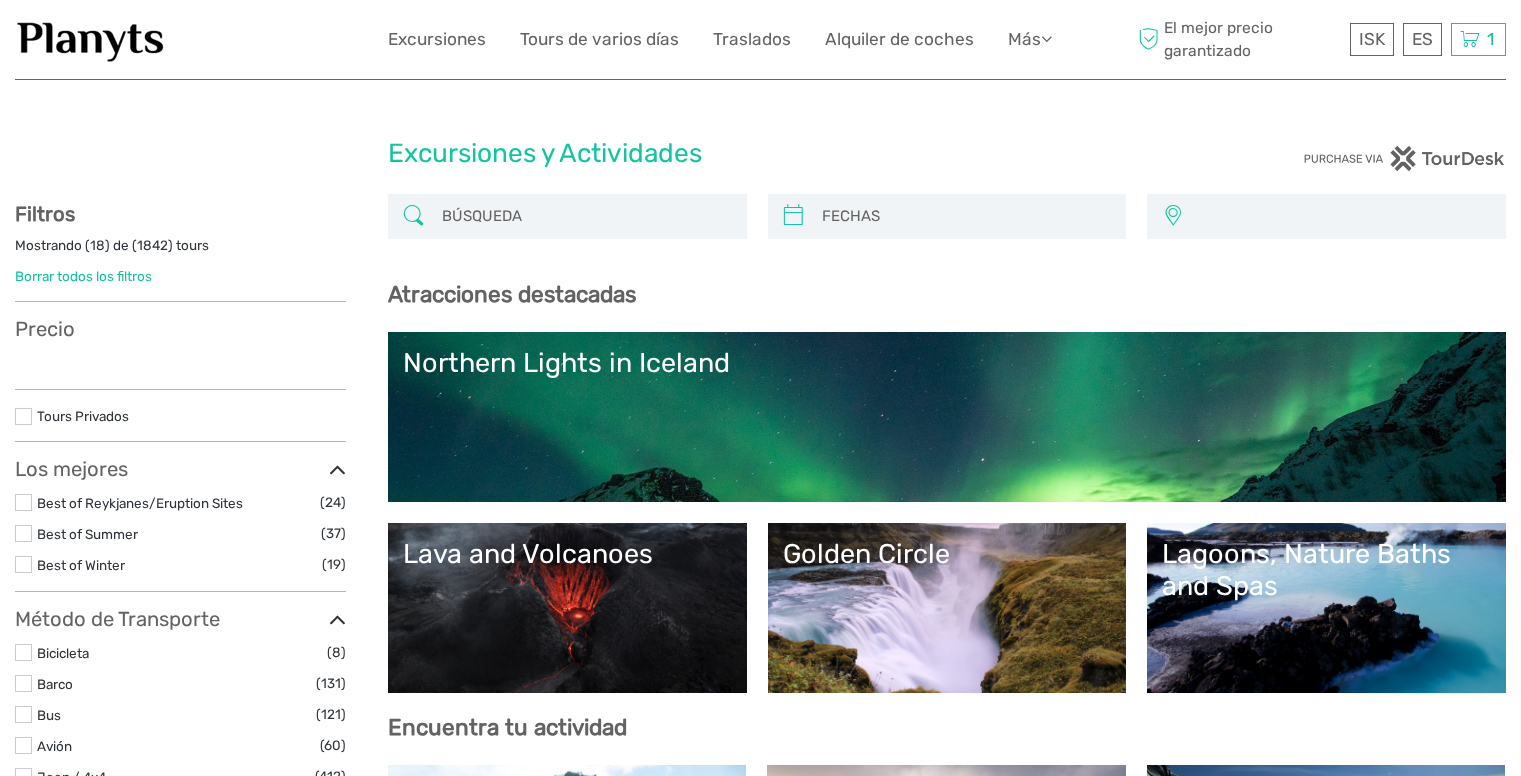 select 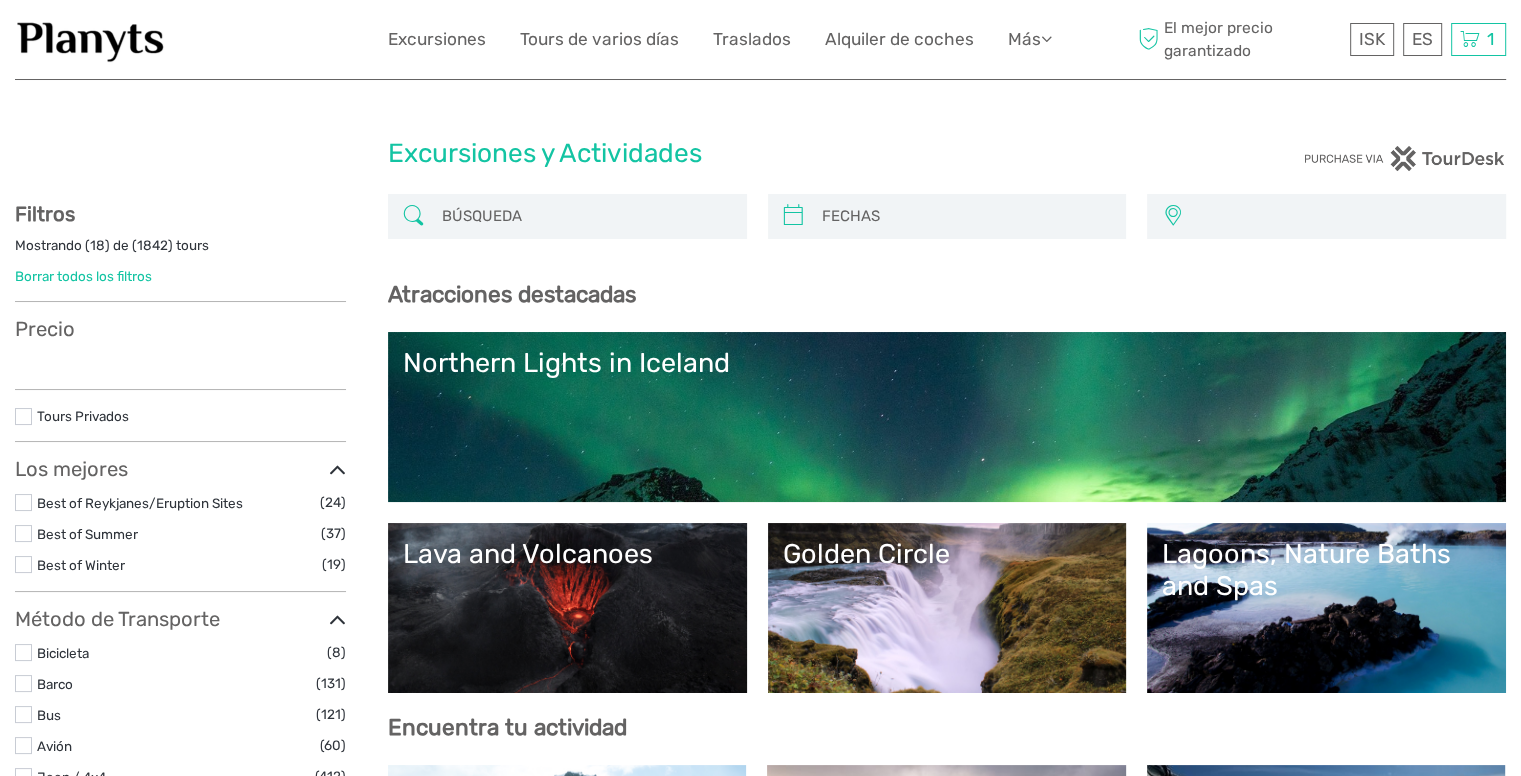 select 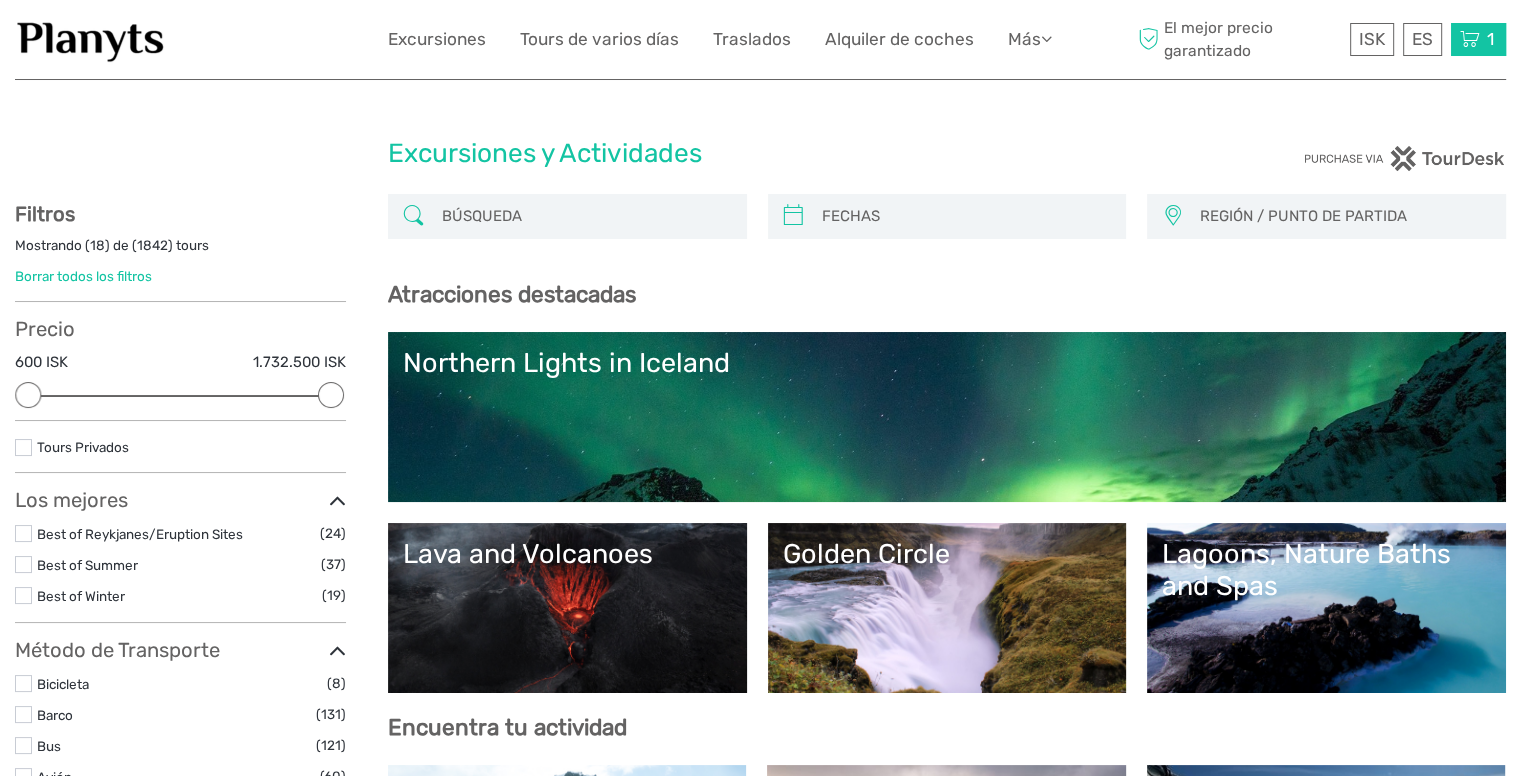 scroll, scrollTop: 0, scrollLeft: 0, axis: both 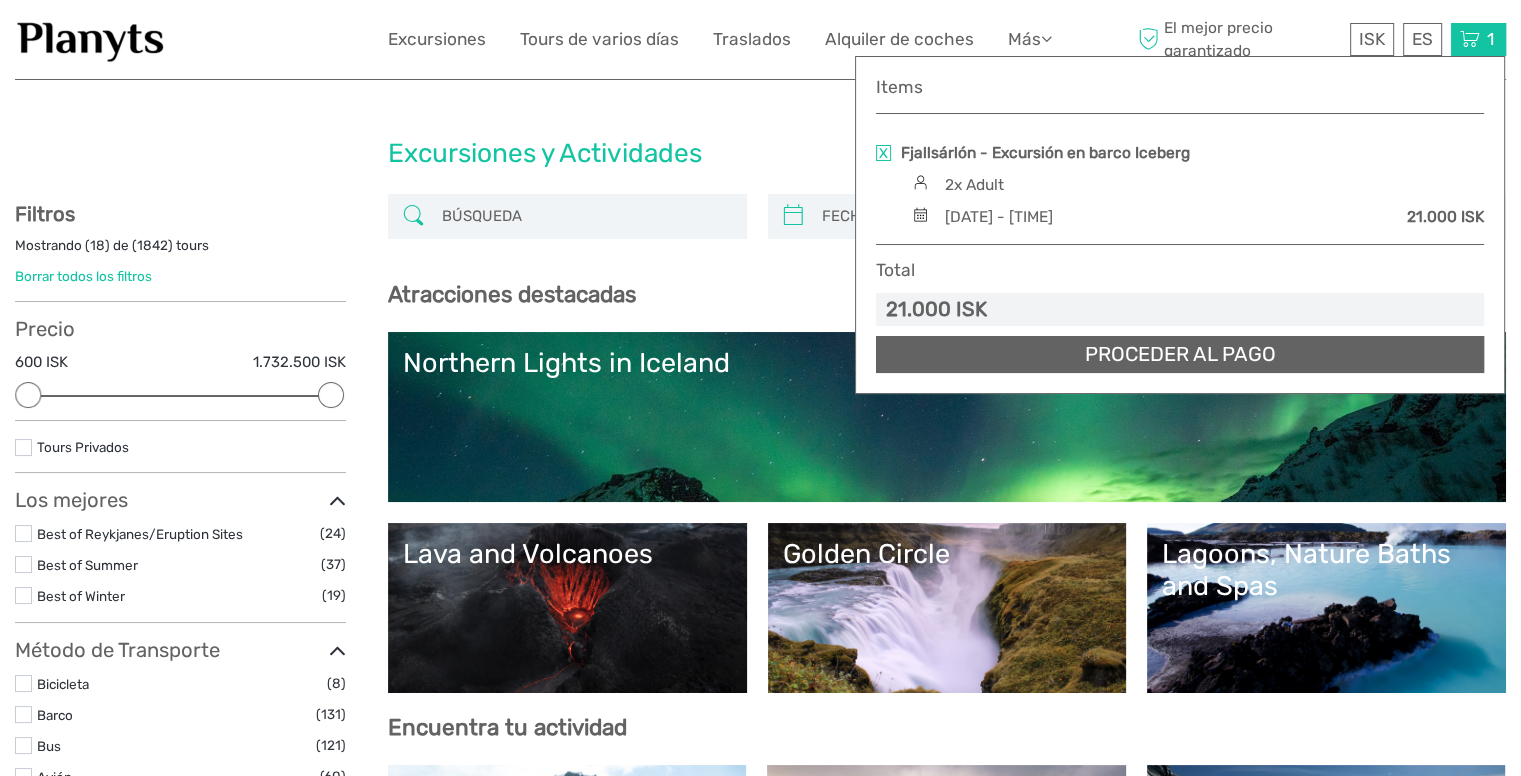click on "Proceder al pago" at bounding box center (1180, 354) 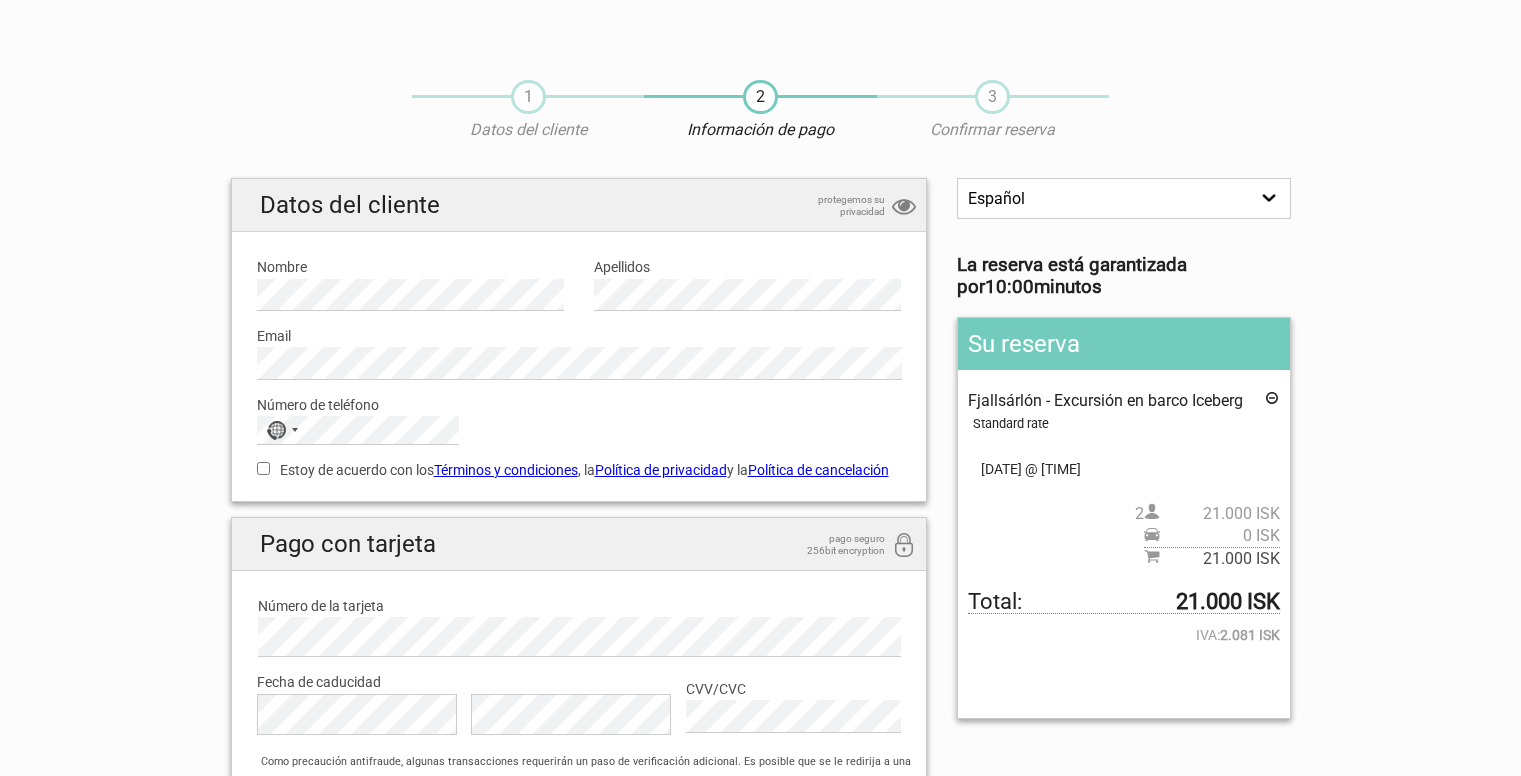 scroll, scrollTop: 0, scrollLeft: 0, axis: both 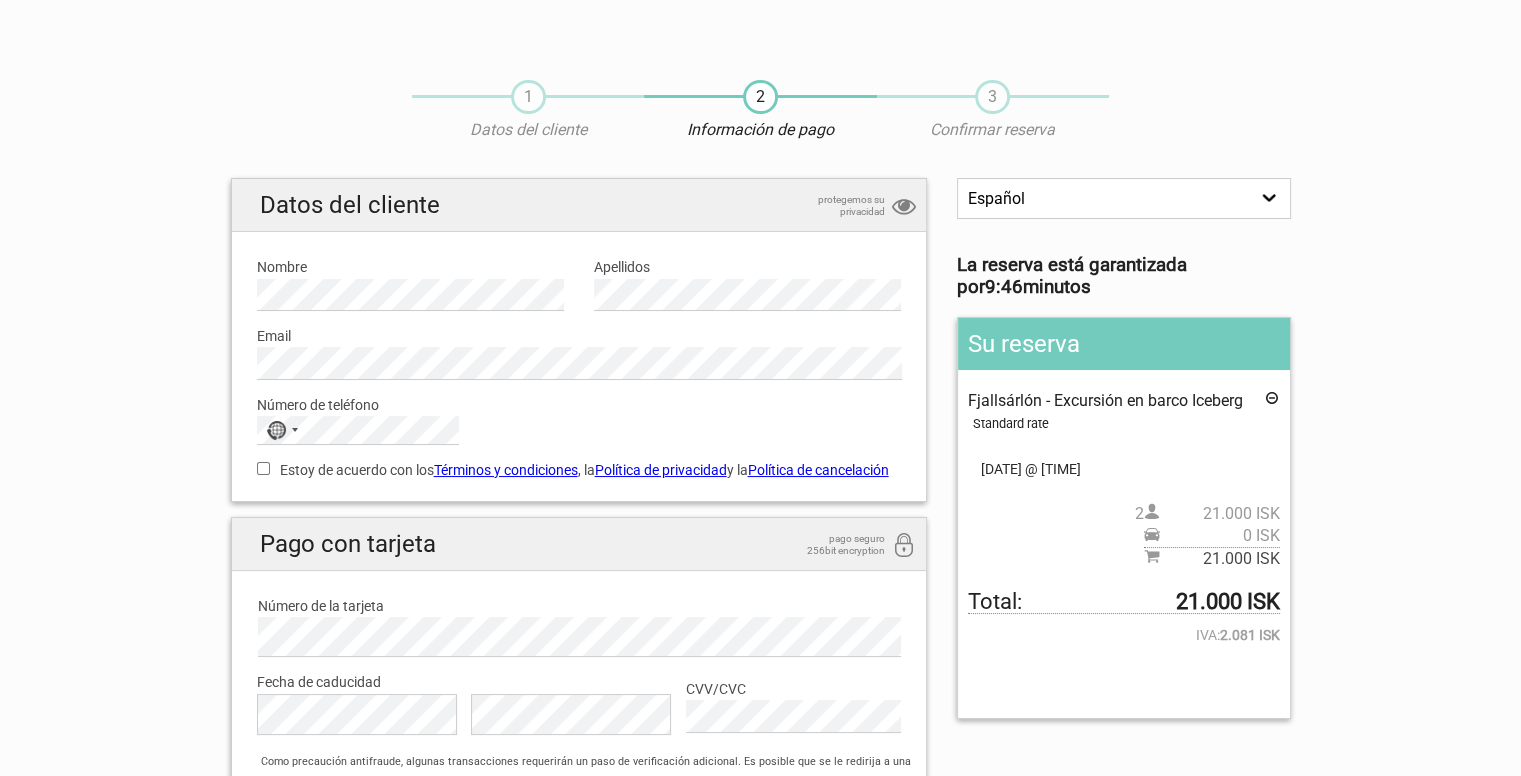 type 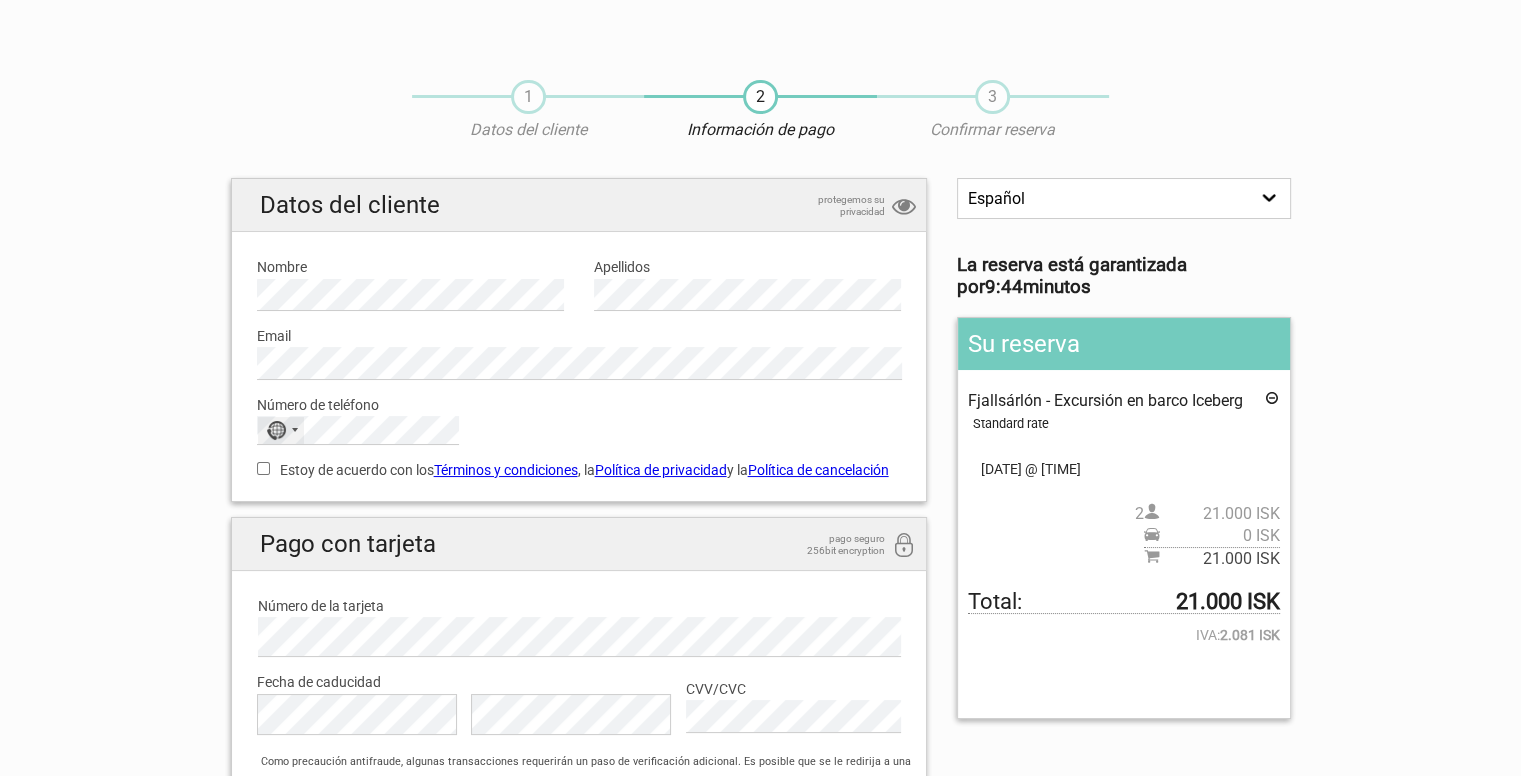 click at bounding box center [295, 430] 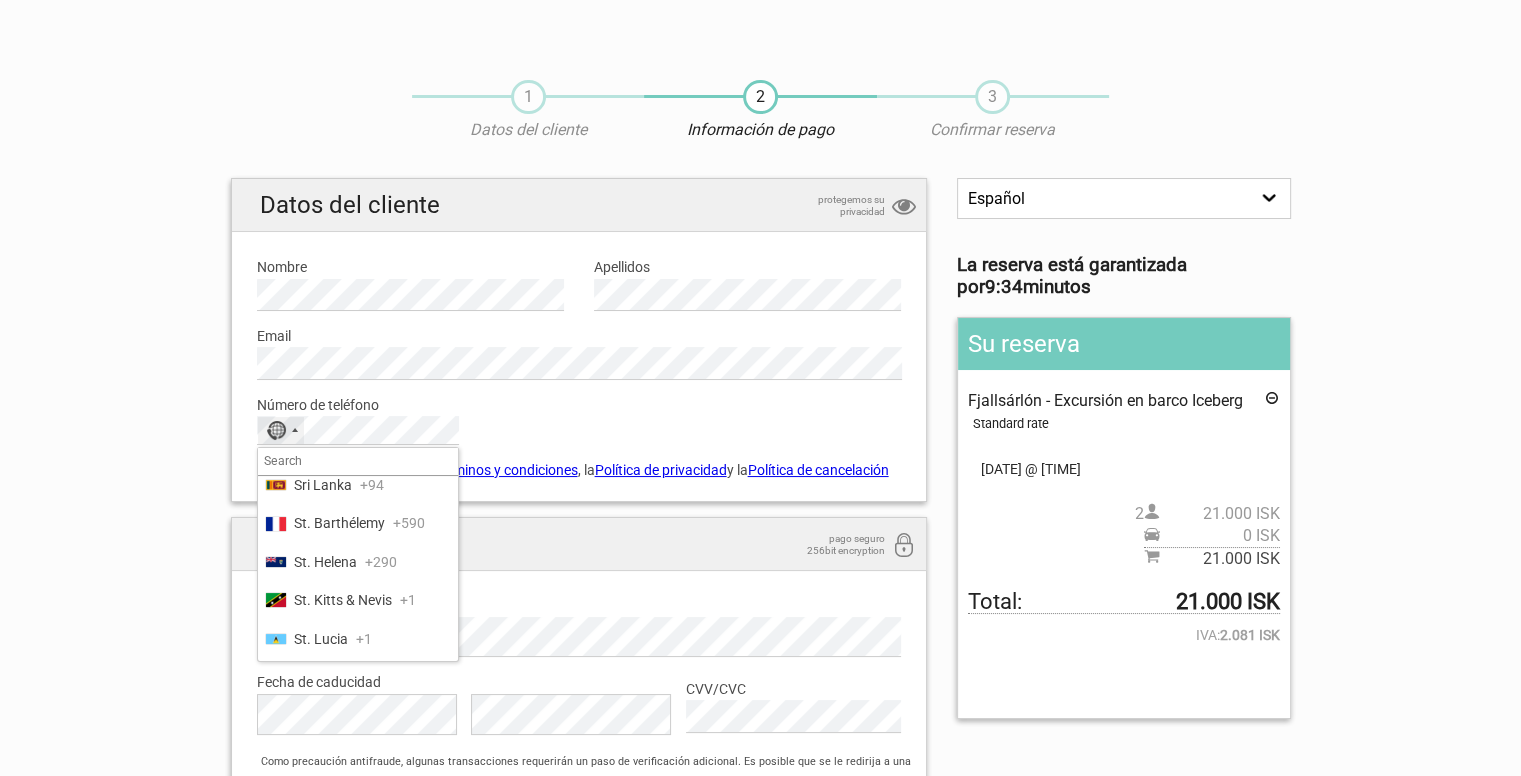 scroll, scrollTop: 7900, scrollLeft: 0, axis: vertical 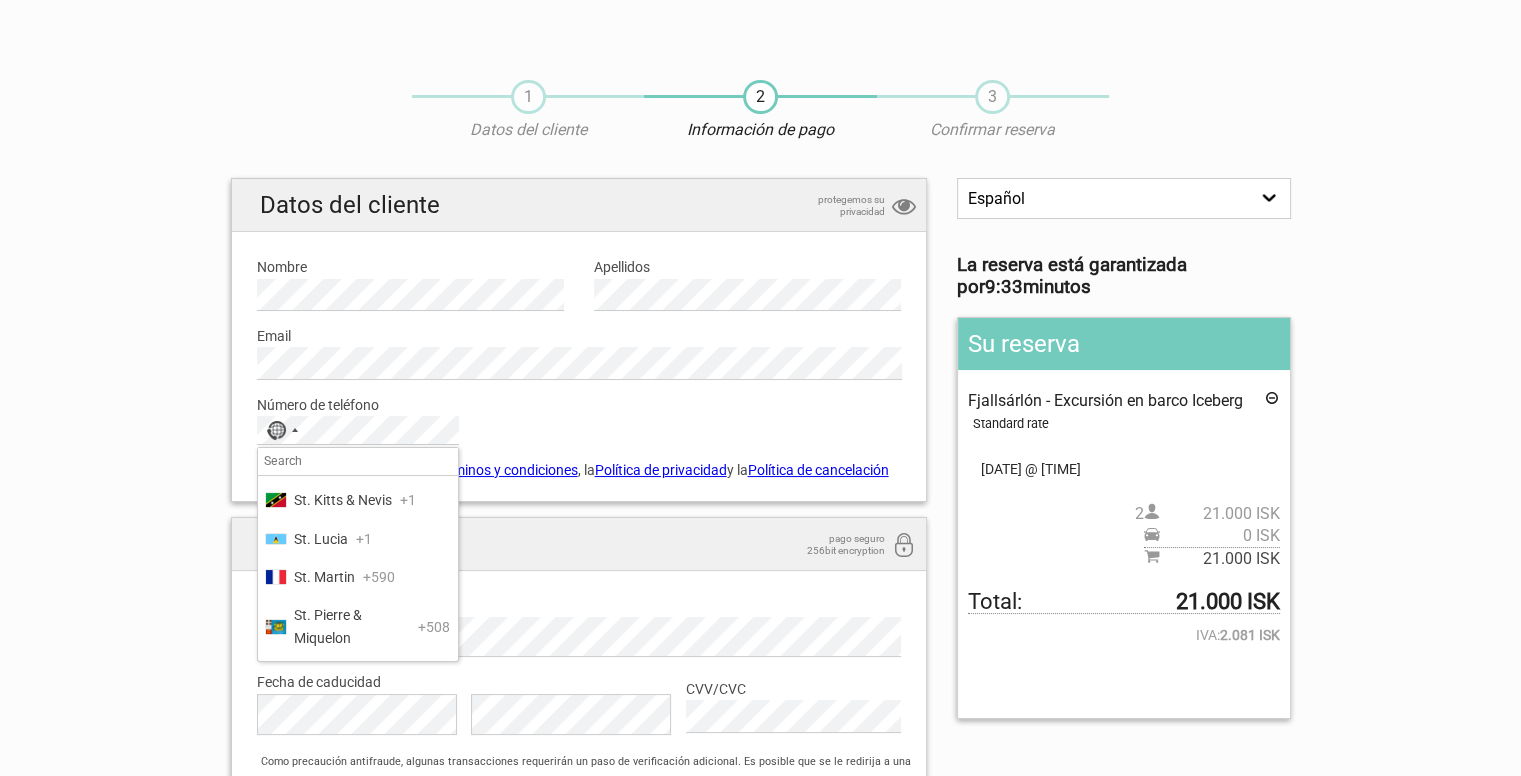 click on "Spain" at bounding box center (311, 347) 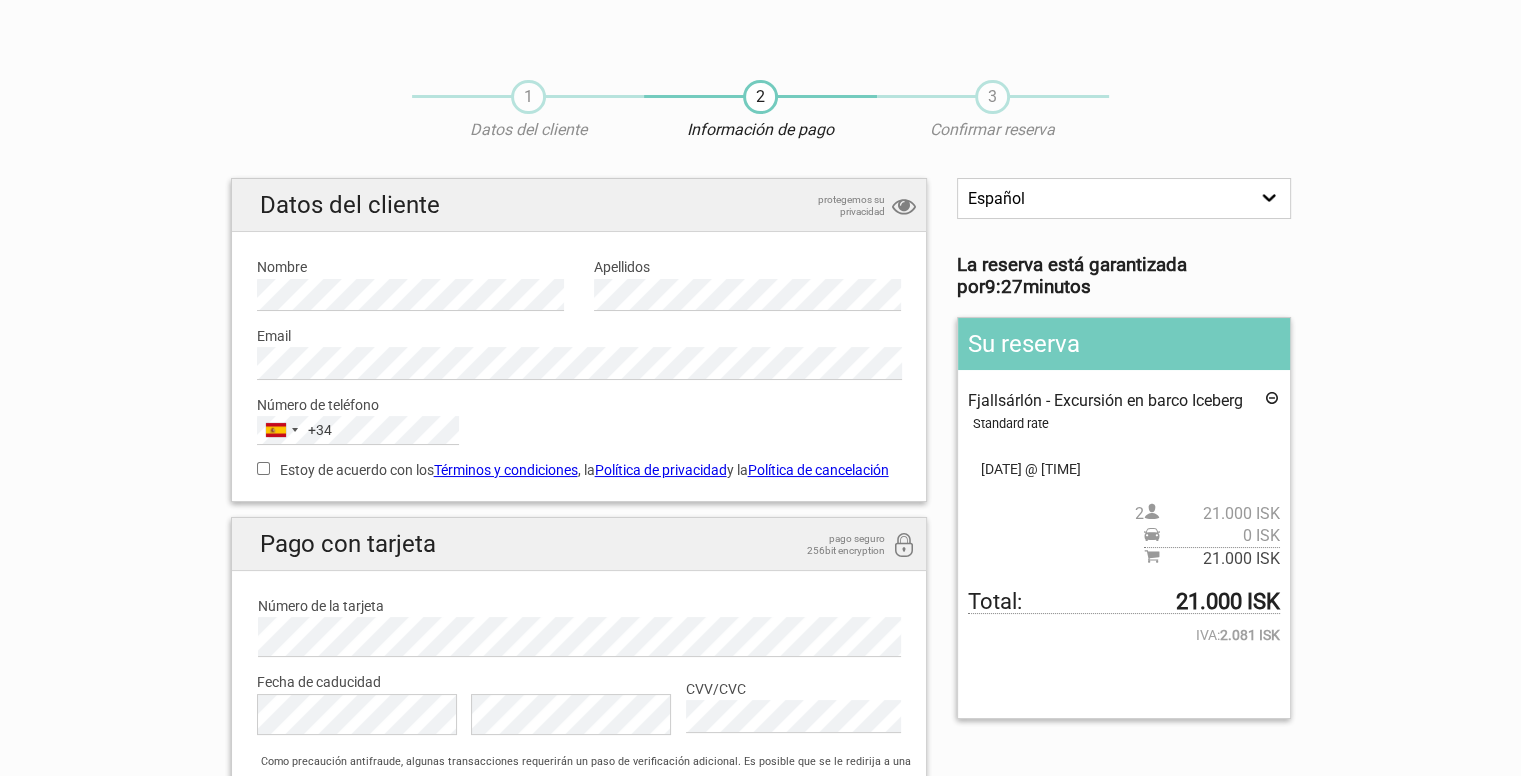 click on "Estoy de acuerdo con los  Términos y condiciones , la  Política de privacidad  y la  Política de cancelación" at bounding box center (263, 468) 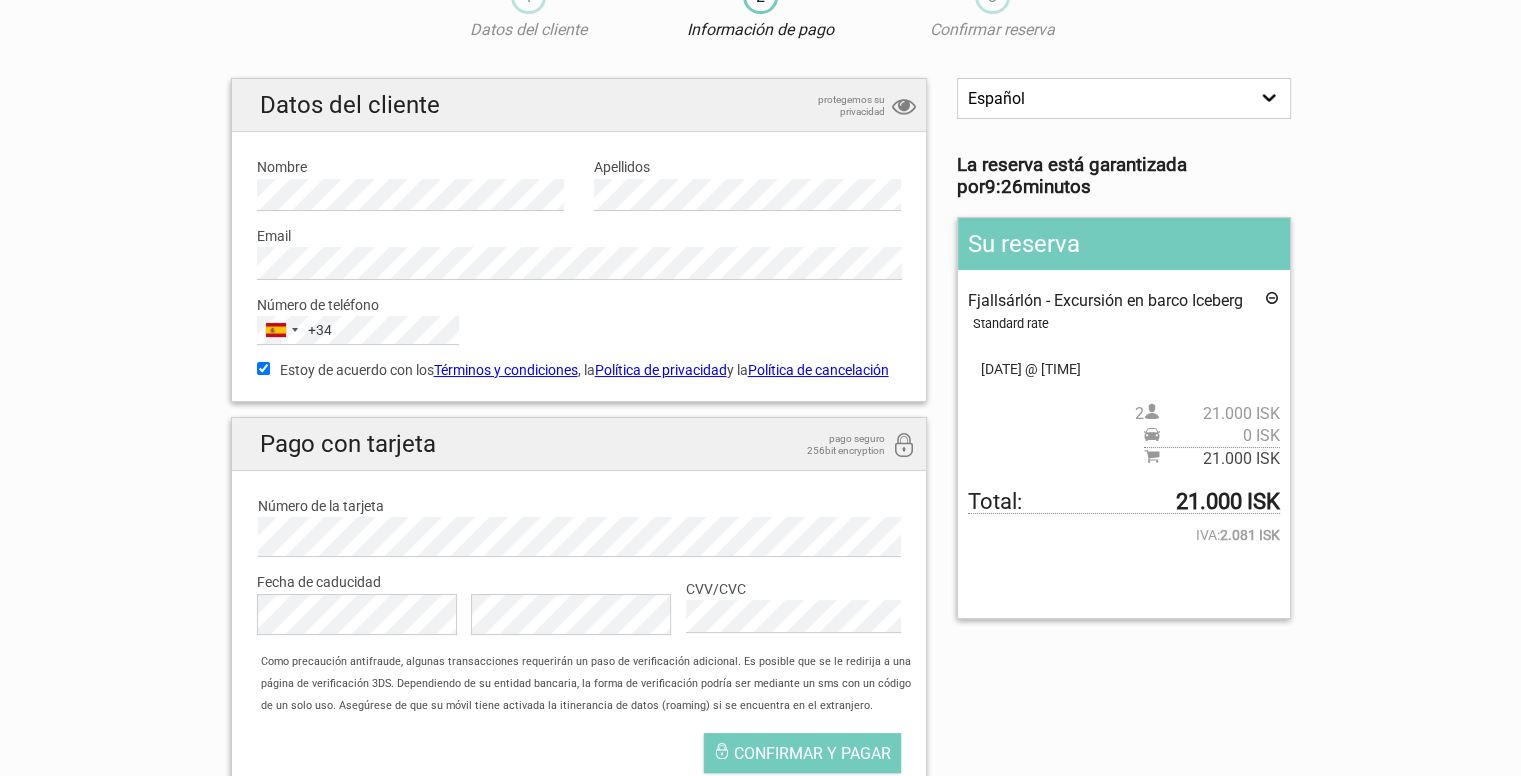 scroll, scrollTop: 200, scrollLeft: 0, axis: vertical 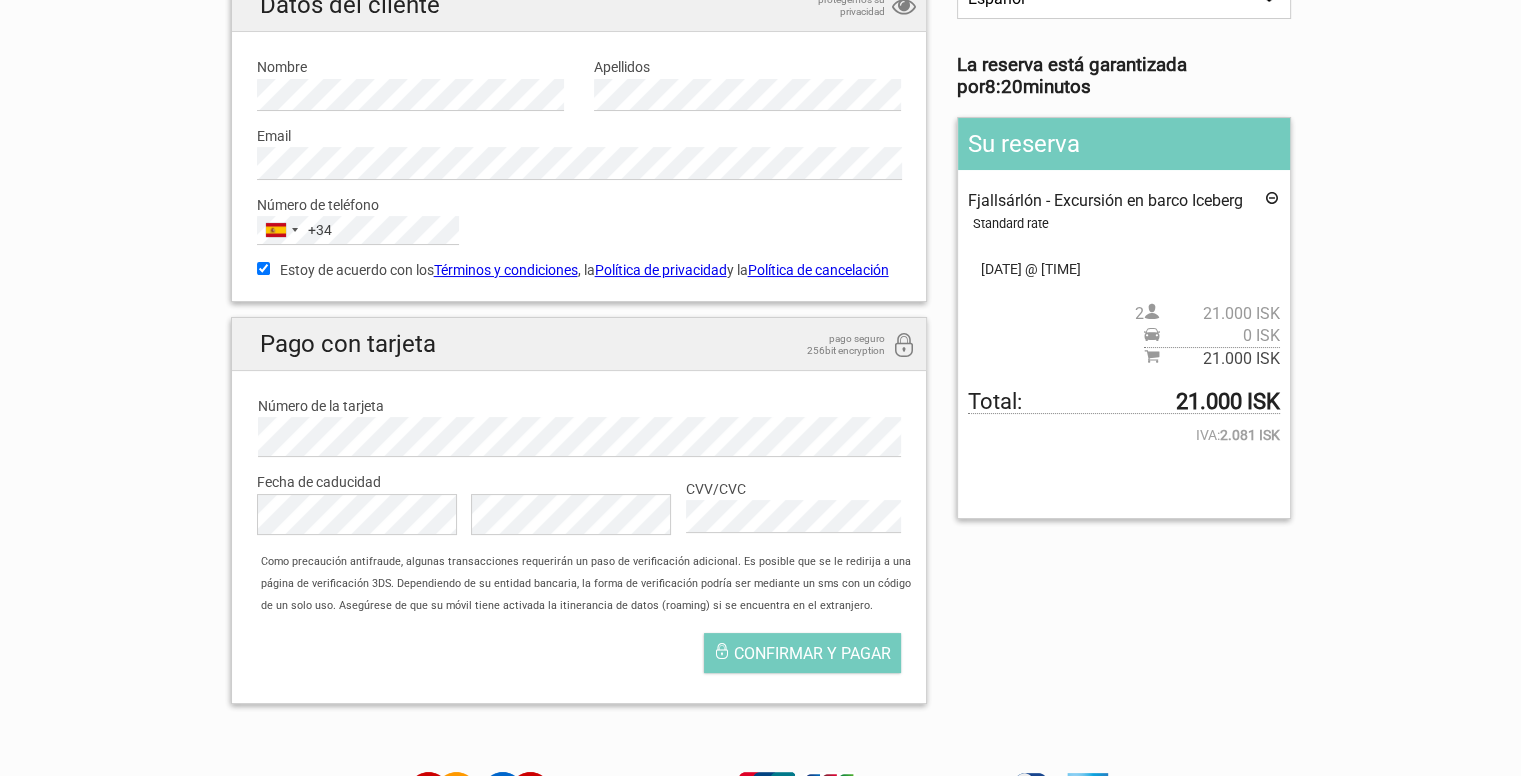 click on "Como precaución antifraude, algunas transacciones requerirán un paso de verificación adicional. Es posible que se le redirija a una página de verificación 3DS. Dependiendo de su entidad bancaria, la forma de verificación podría ser mediante un sms con un código de un solo uso. Asegúrese de que su móvil tiene activada la itinerancia de datos (roaming) si se encuentra en el extranjero." at bounding box center [588, 584] 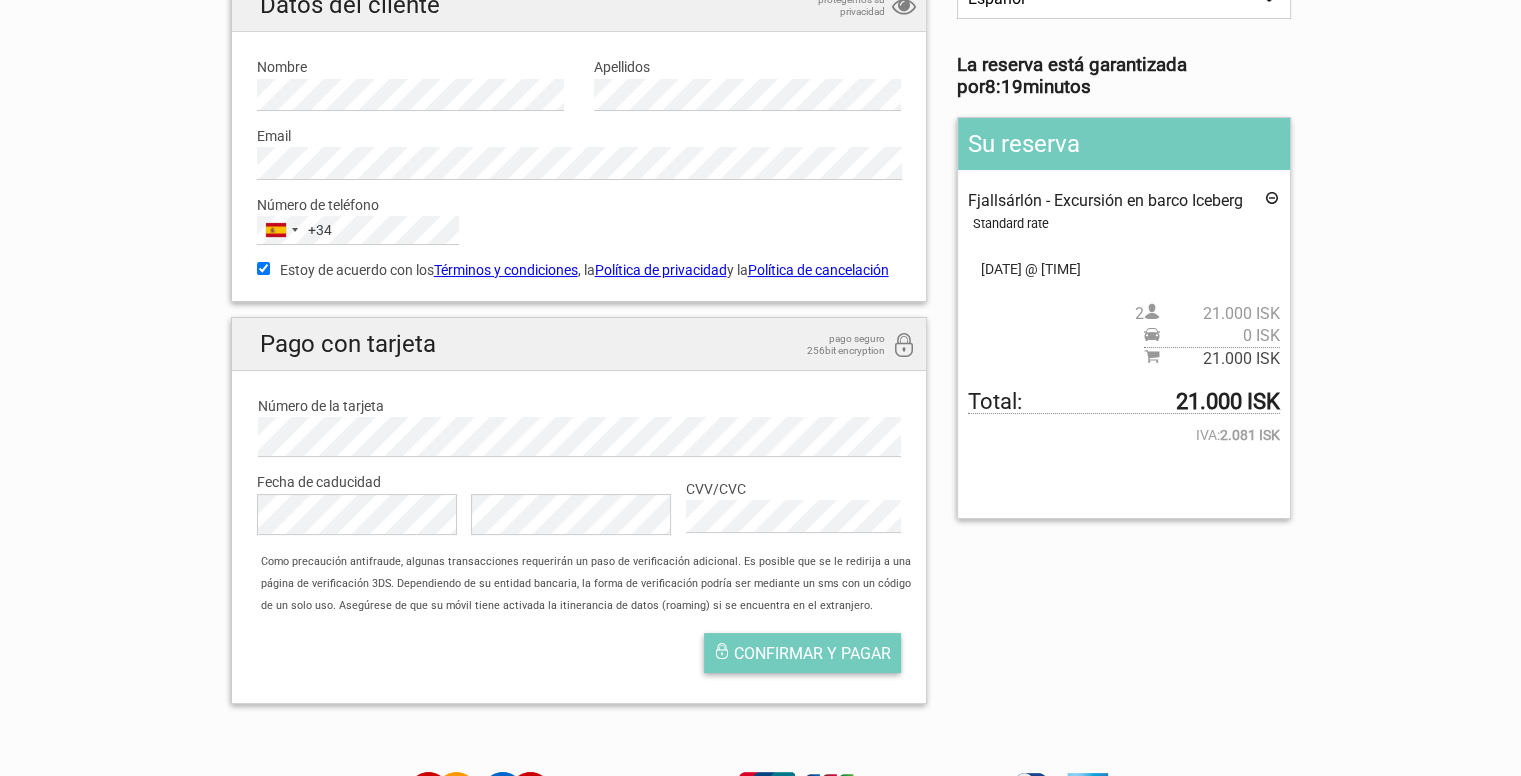 click on "Confirmar y pagar" at bounding box center (812, 653) 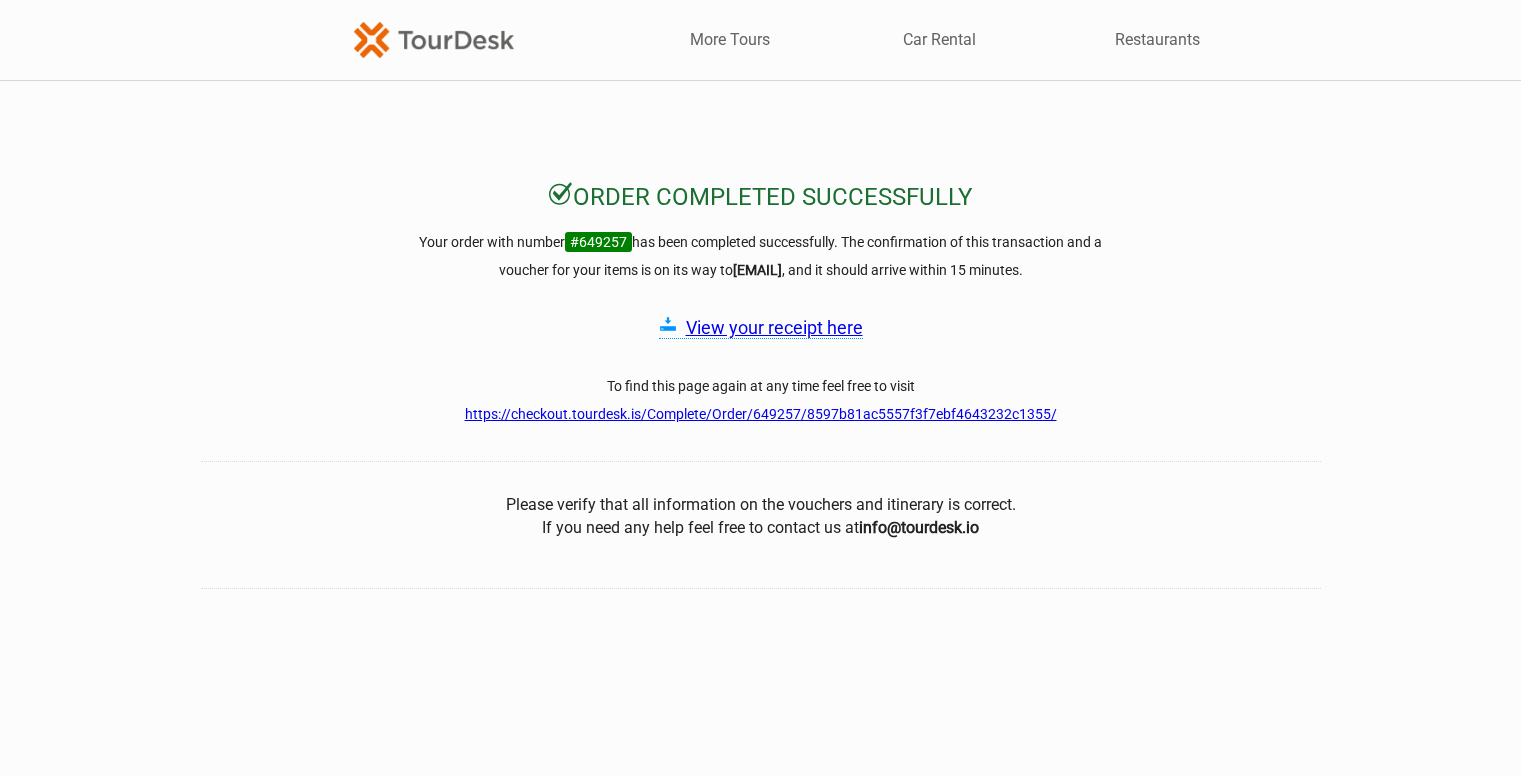 scroll, scrollTop: 0, scrollLeft: 0, axis: both 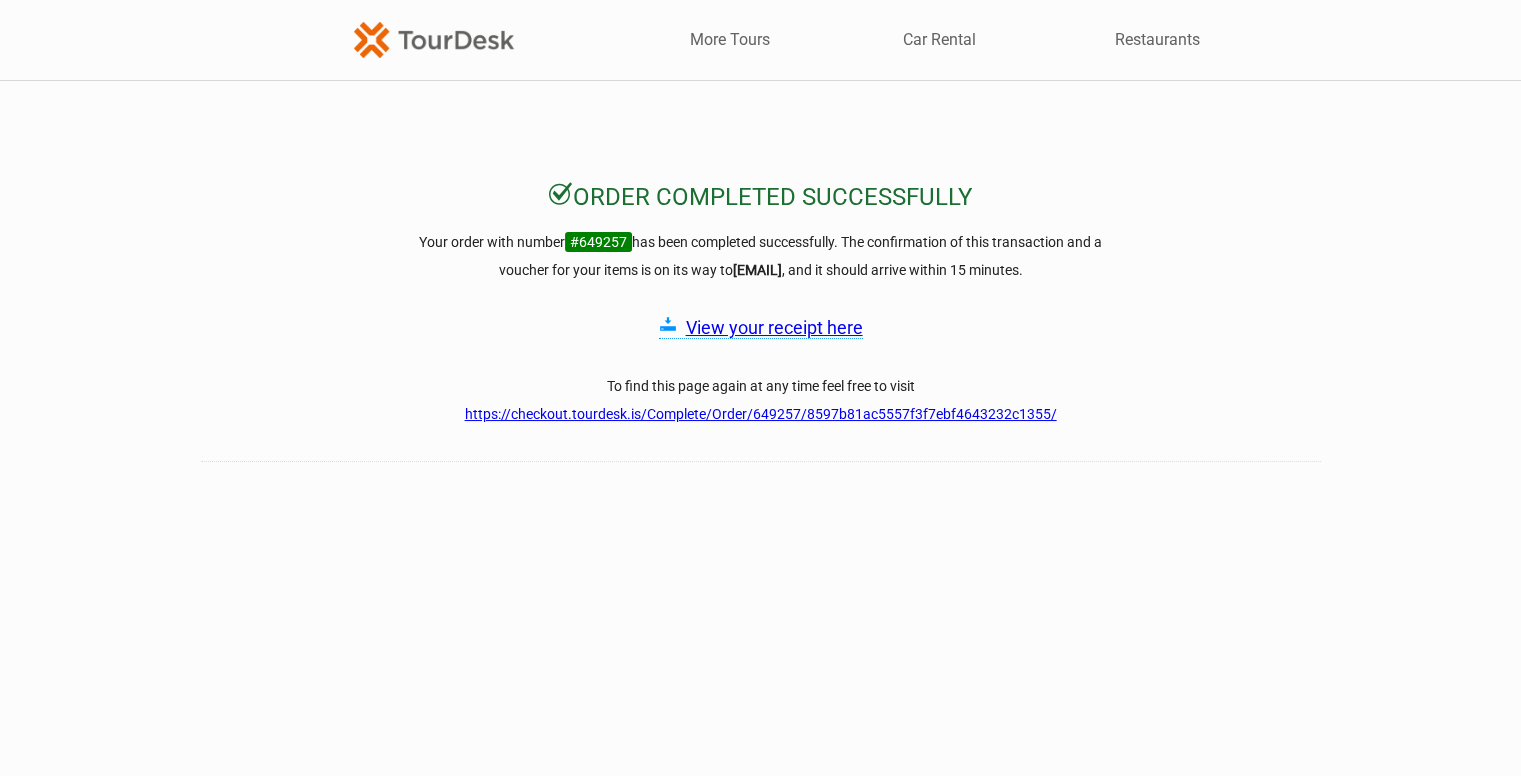 click on "Order completed successfully
Your order with number  #649257  has been completed successfully. The confirmation of this transaction and a voucher for your items is on its way to  support@example.com , and it should arrive within 15 minutes.
View your receipt here
To find this page again at any time feel free to visit
https://checkout.tourdesk.is/Complete/Order/649257/8597b81ac5557f3f7ebf4643232c1355/
Please verify that all information on the vouchers and itinerary is correct.
If you need any help feel free to contact us at  support@example.com" at bounding box center (760, 563) 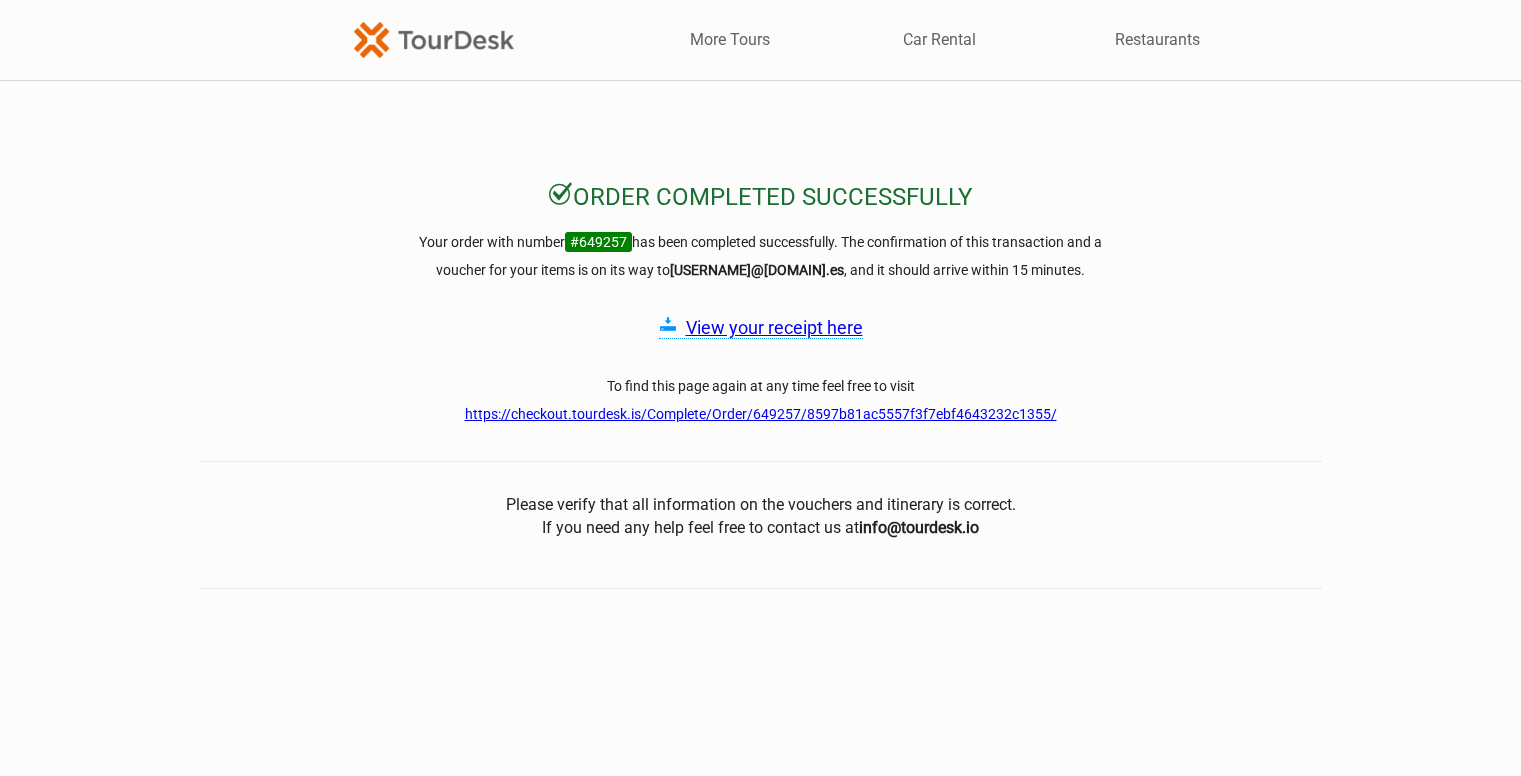 scroll, scrollTop: 0, scrollLeft: 0, axis: both 